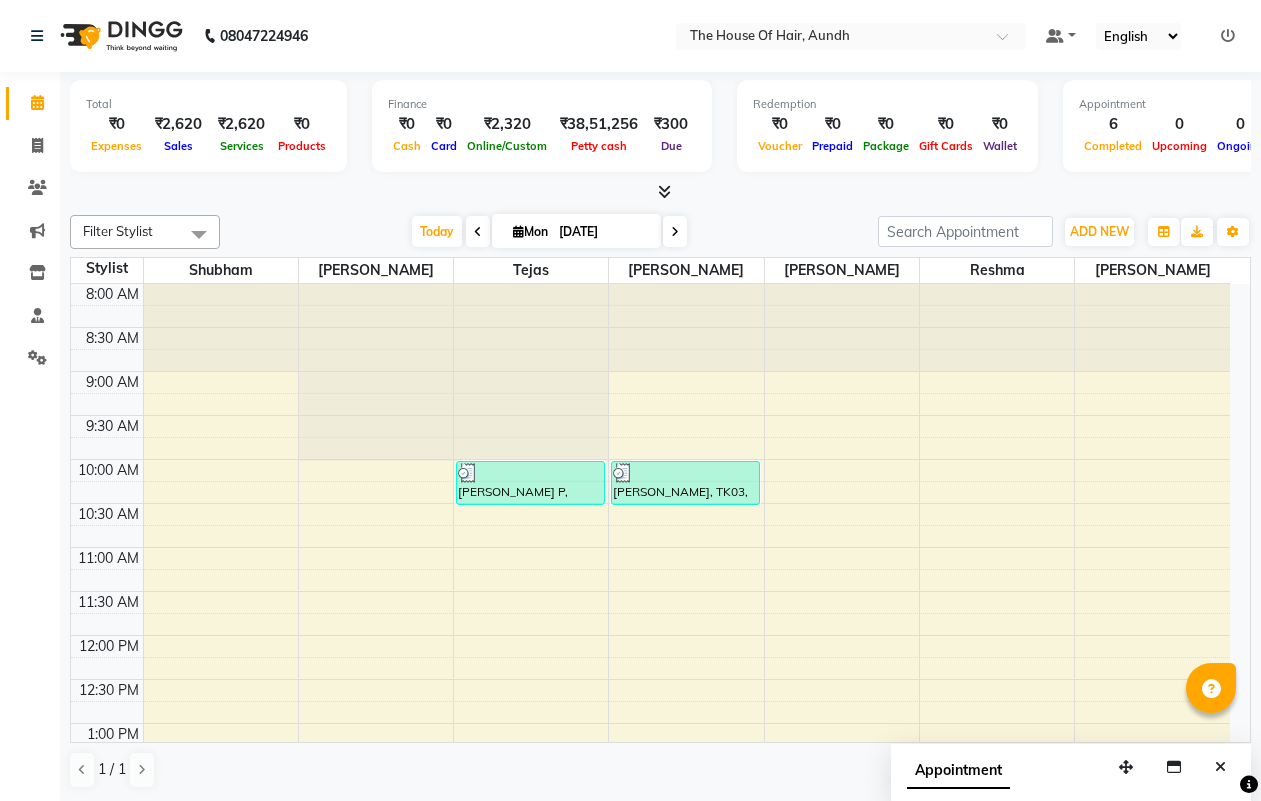 scroll, scrollTop: 0, scrollLeft: 0, axis: both 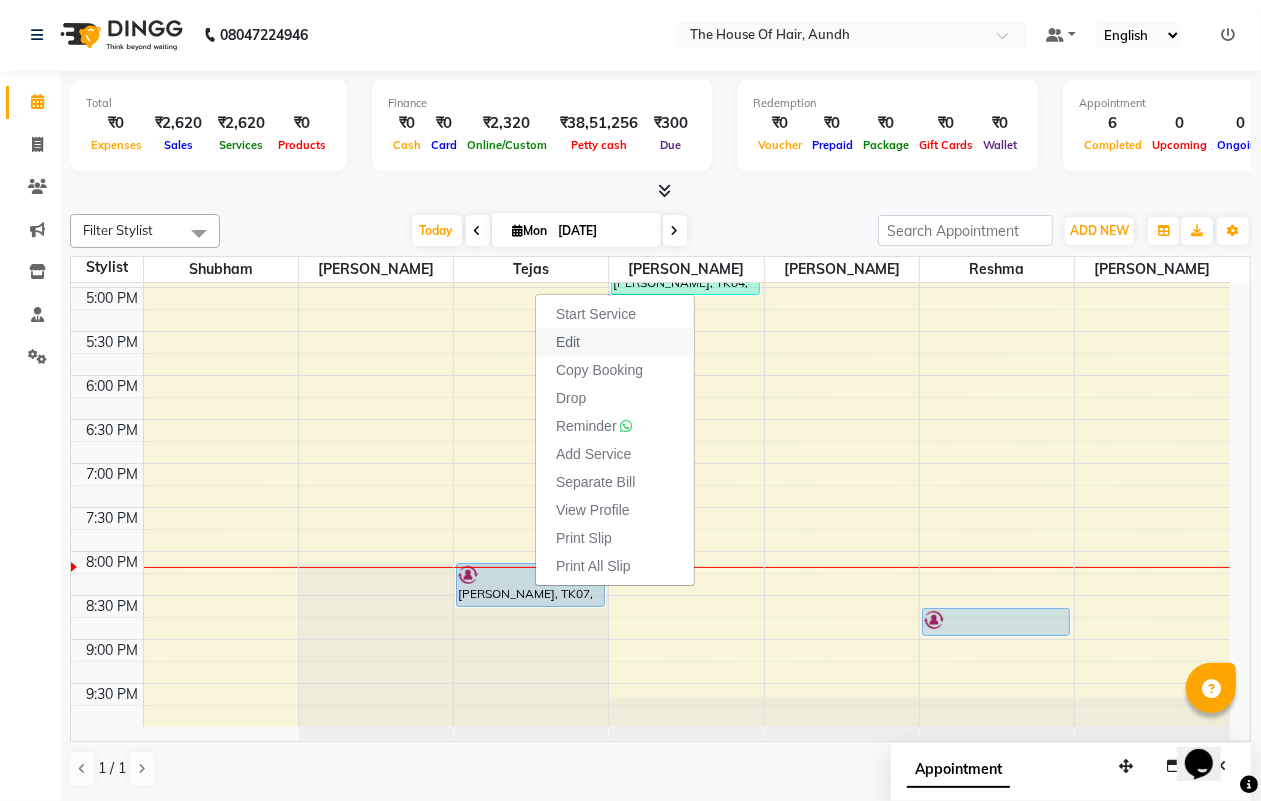 click on "Edit" at bounding box center [568, 342] 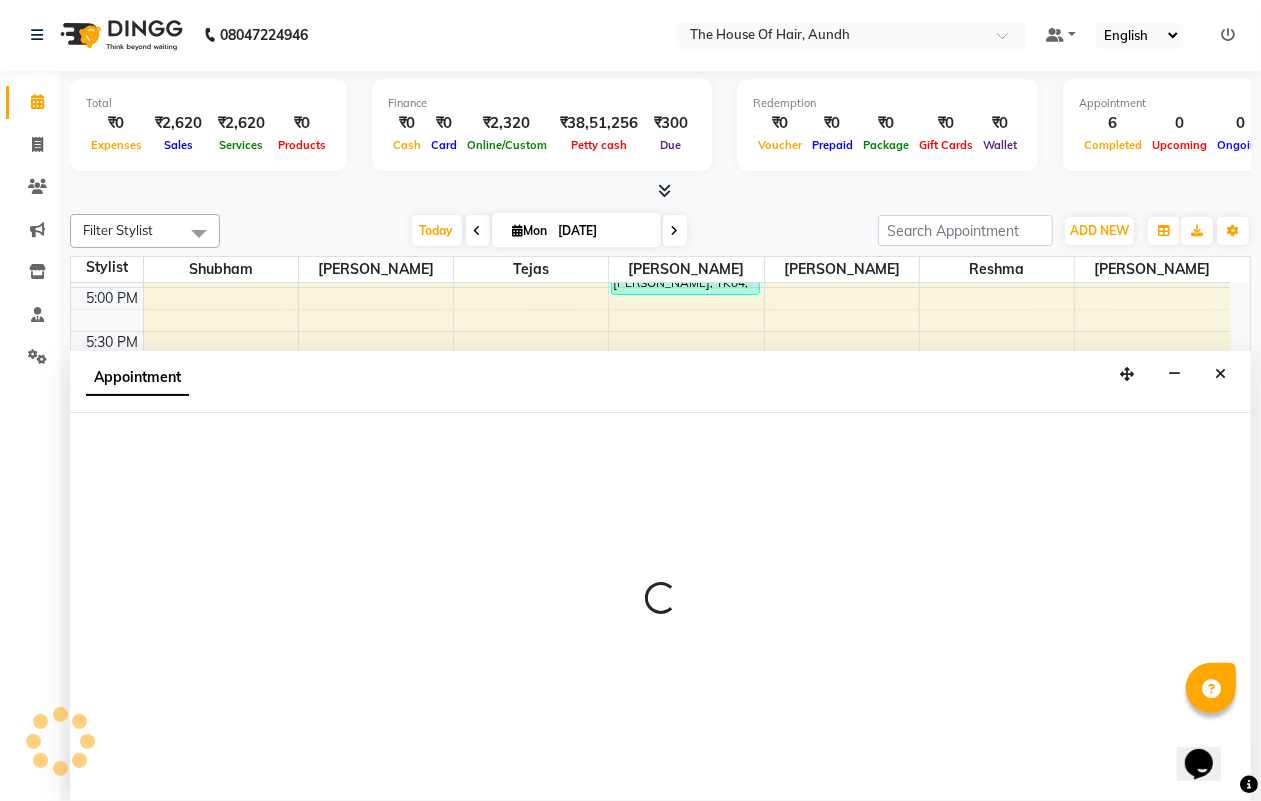 select on "upcoming" 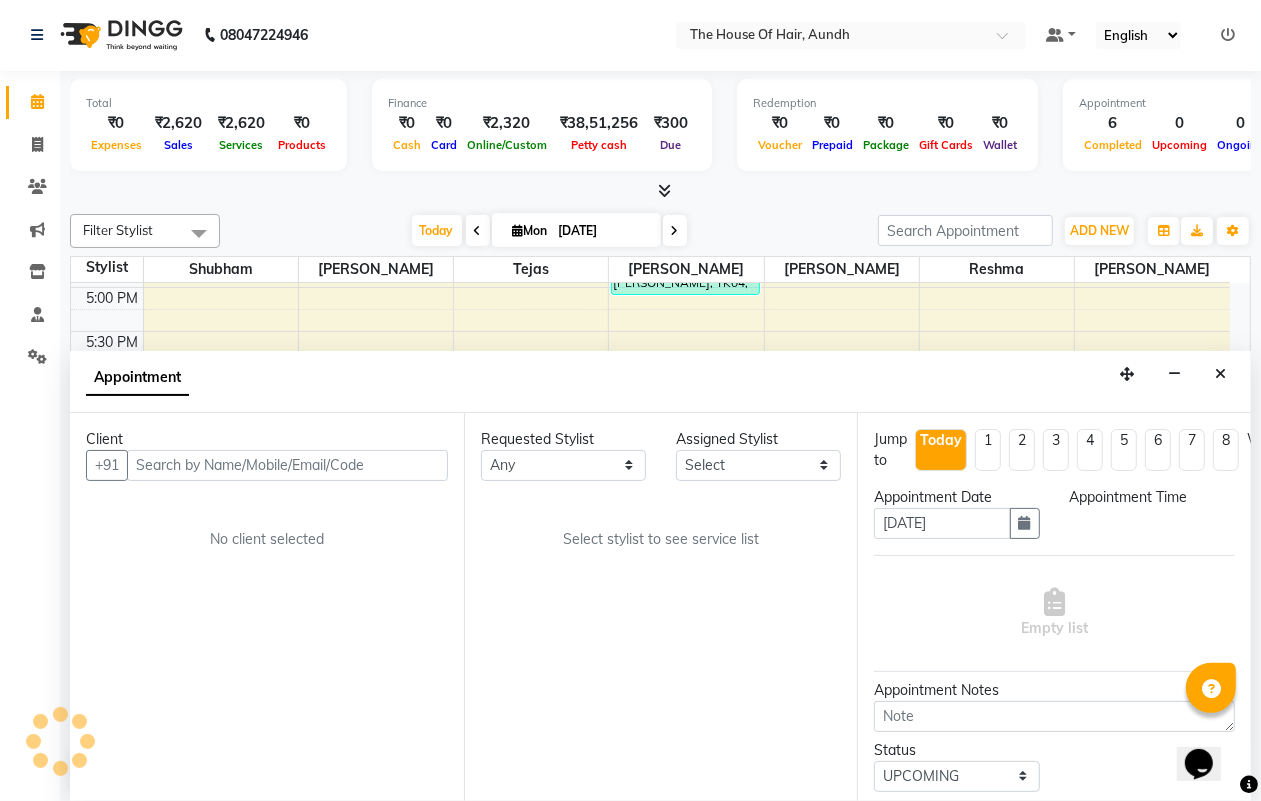 select on "26196" 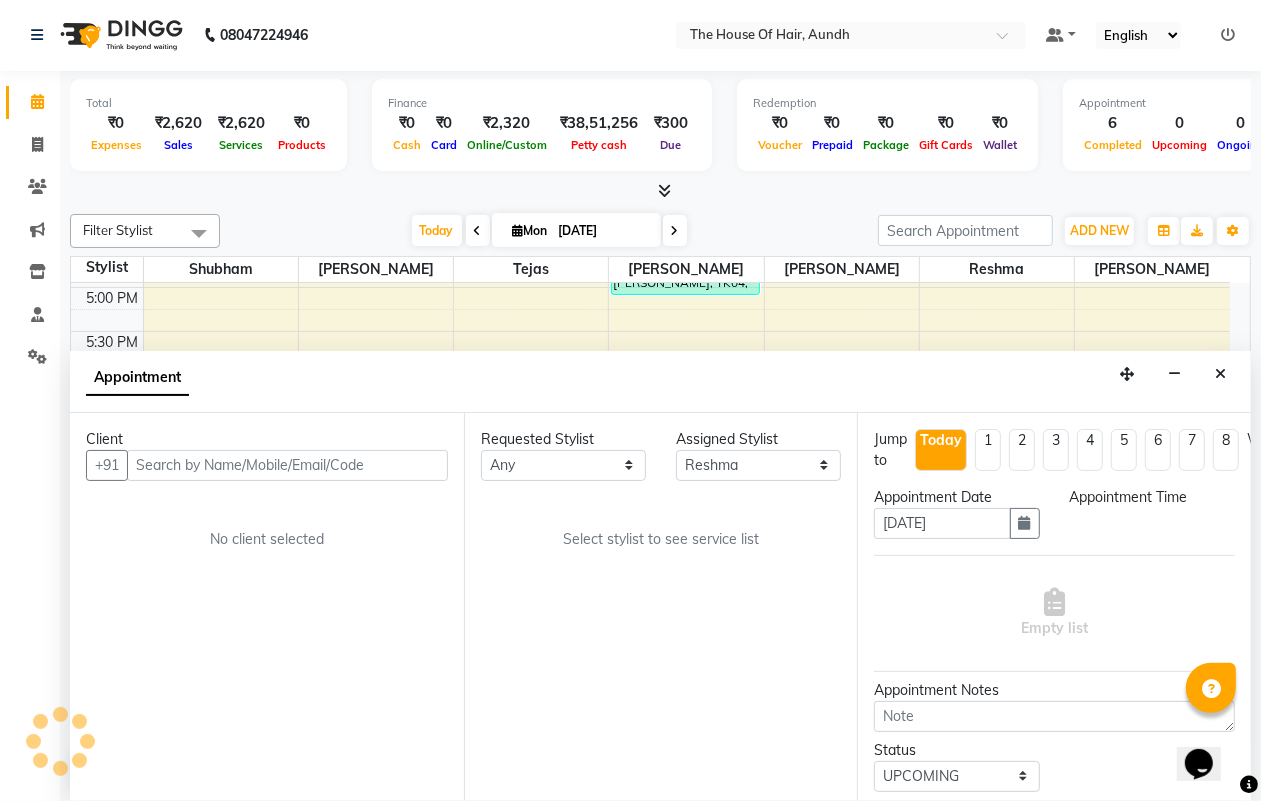 select on "1200" 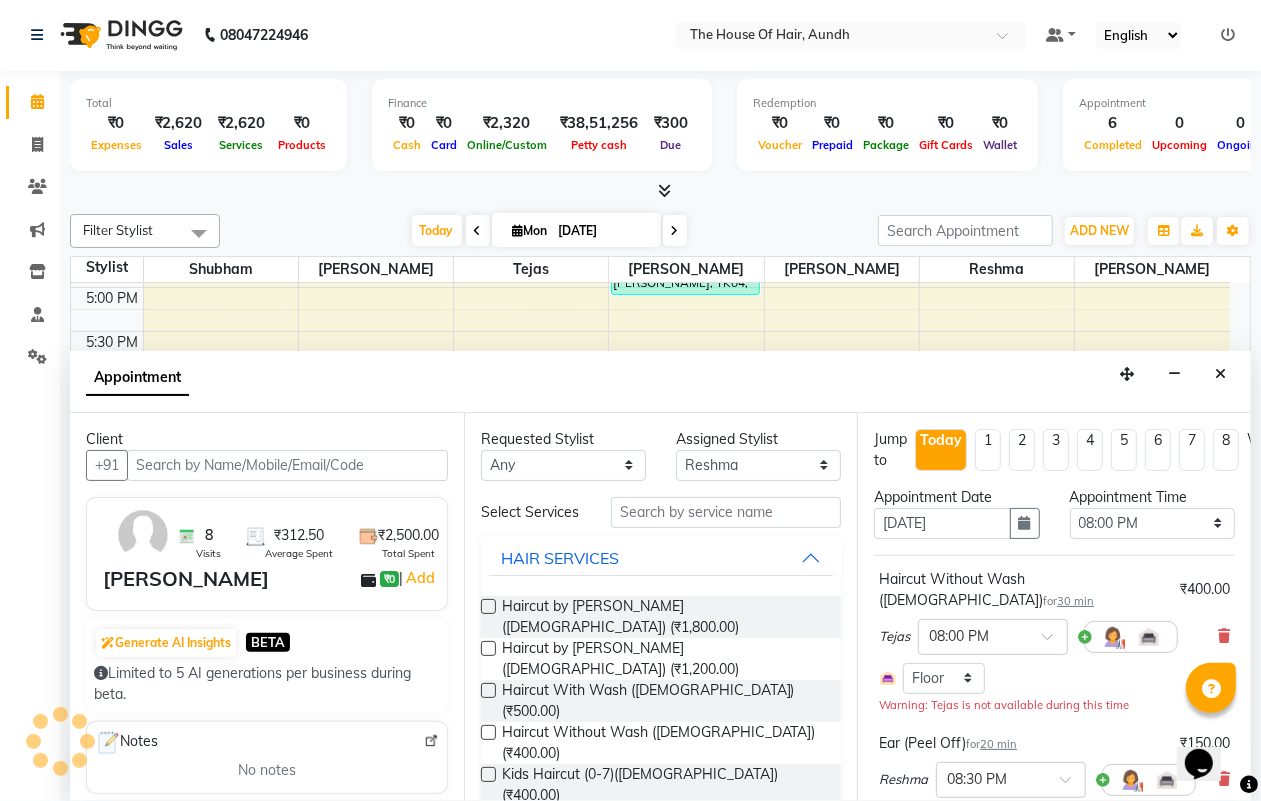 scroll, scrollTop: 787, scrollLeft: 0, axis: vertical 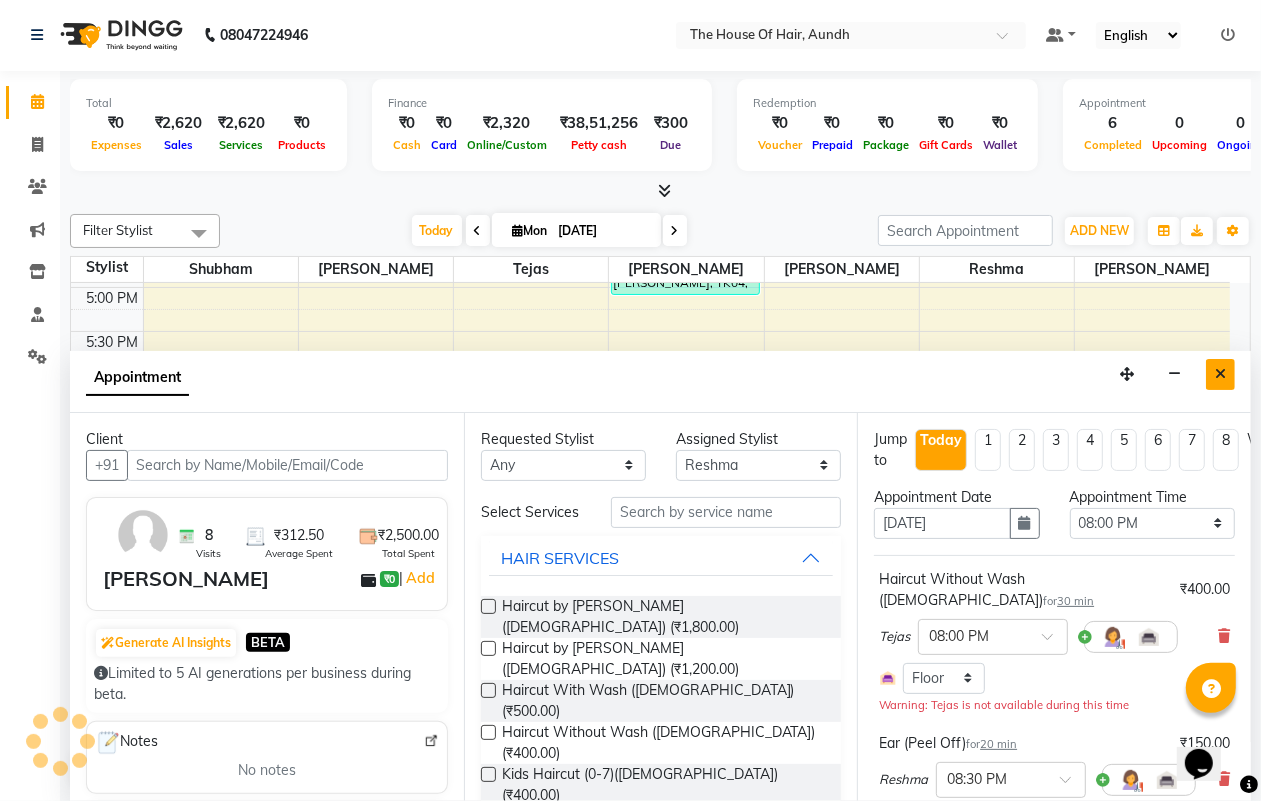click at bounding box center (1220, 374) 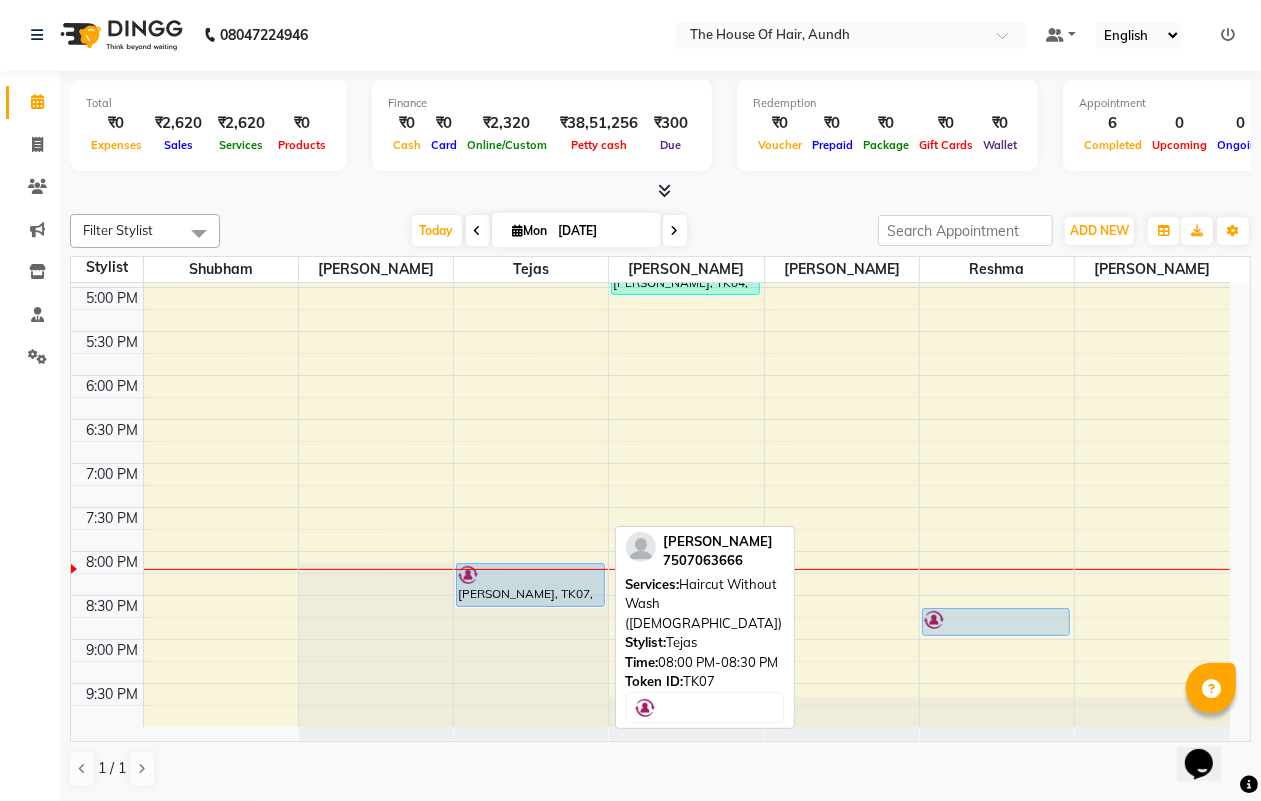 click on "[PERSON_NAME], TK07, 08:00 PM-08:30 PM, Haircut Without Wash ([DEMOGRAPHIC_DATA])" at bounding box center (530, 585) 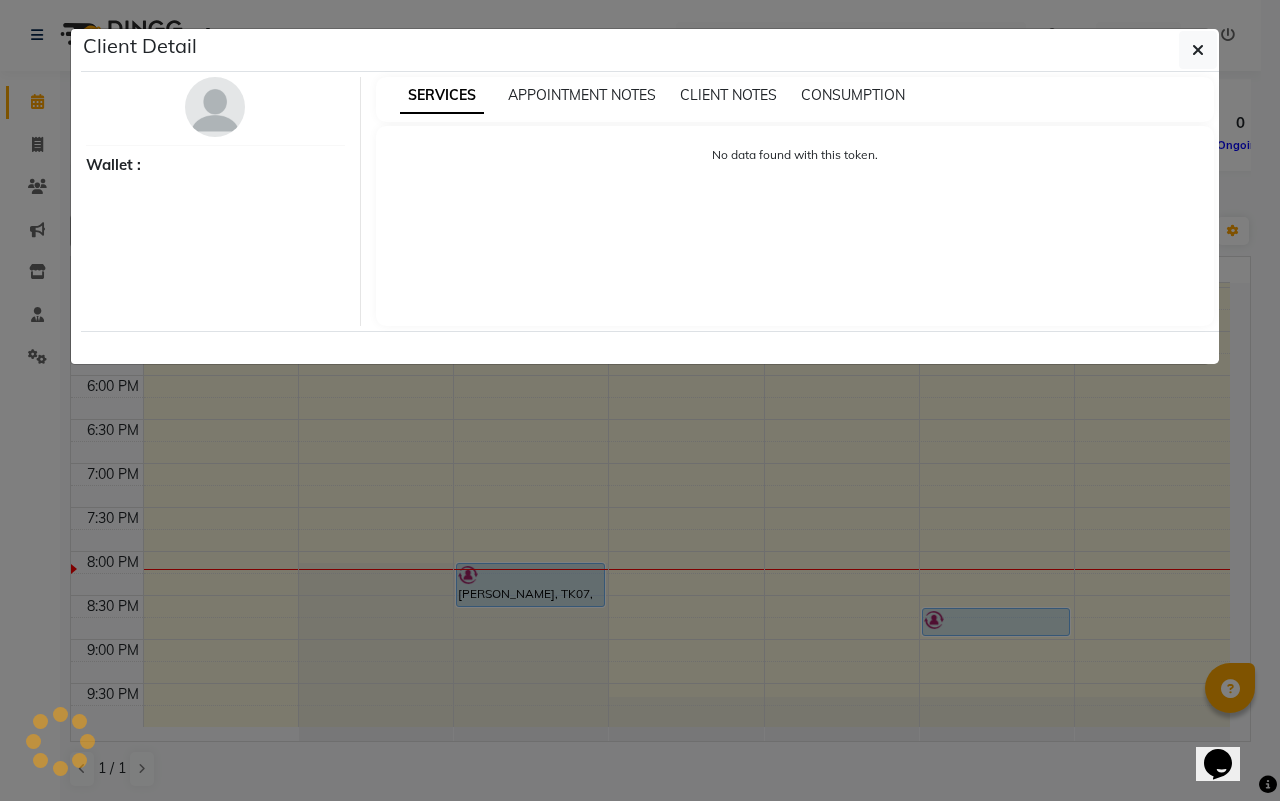 select on "5" 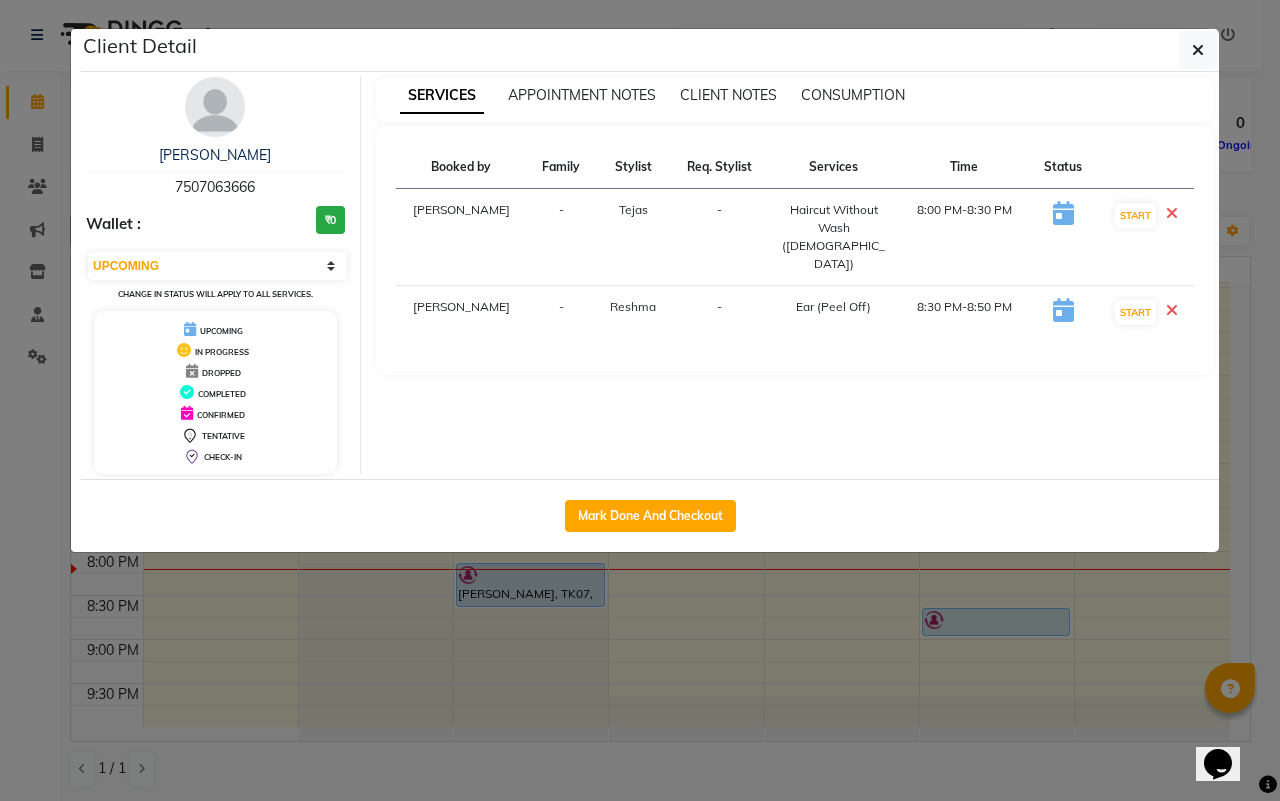 click at bounding box center [1172, 310] 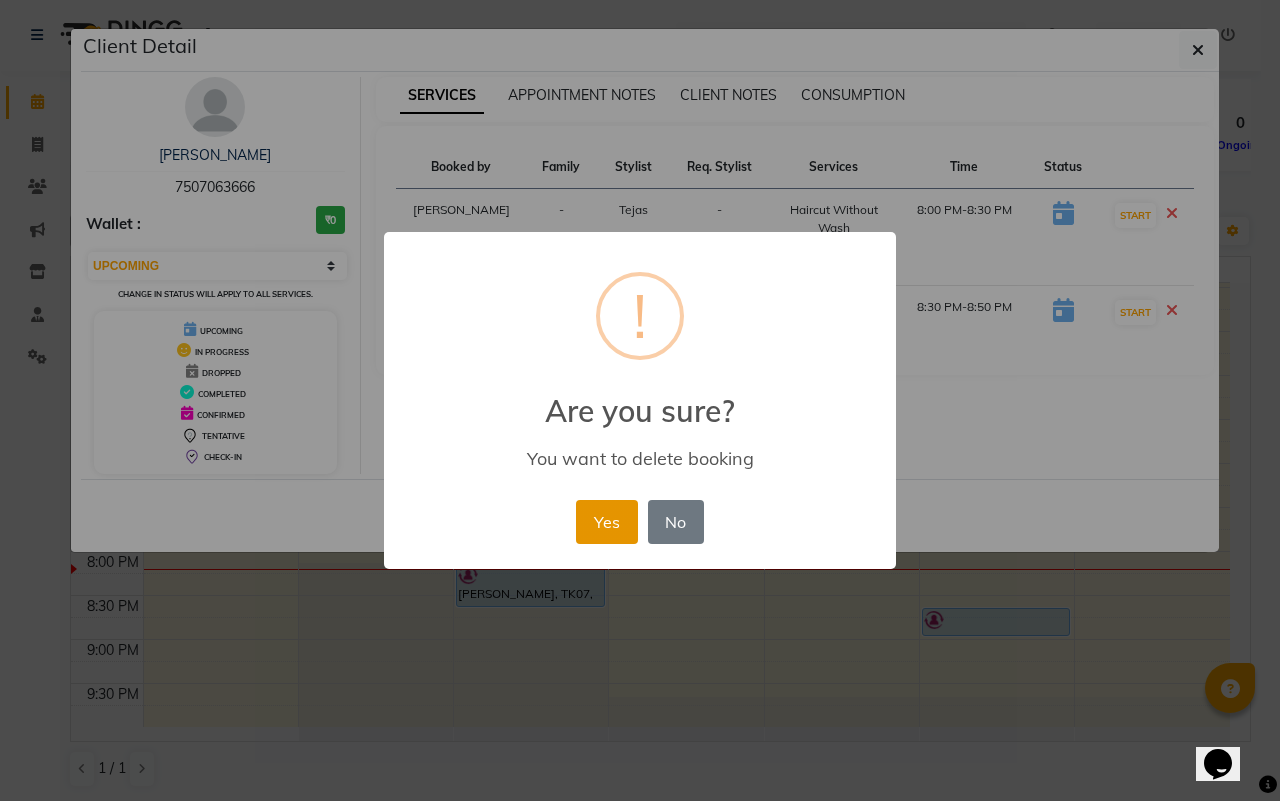 click on "Yes" at bounding box center (606, 522) 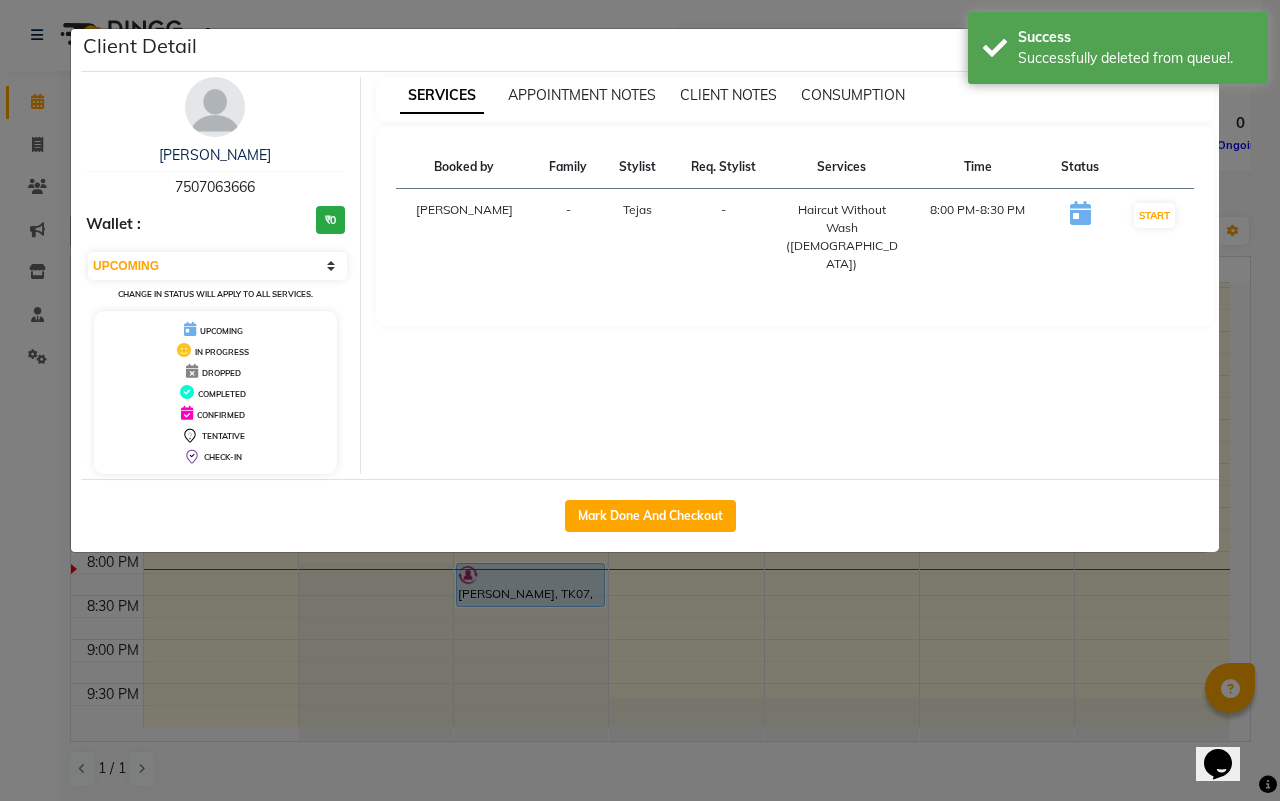 click on "Client Detail  [PERSON_NAME]   7507063666 Wallet : ₹0 Select IN SERVICE CONFIRMED TENTATIVE CHECK IN MARK DONE DROPPED UPCOMING Change in status will apply to all services. UPCOMING IN PROGRESS DROPPED COMPLETED CONFIRMED TENTATIVE CHECK-IN SERVICES APPOINTMENT NOTES CLIENT NOTES CONSUMPTION Booked by Family Stylist Req. Stylist Services Time Status  [PERSON_NAME] -  Haircut Without Wash ([DEMOGRAPHIC_DATA])   8:00 PM-8:30 PM   START   Mark Done And Checkout" 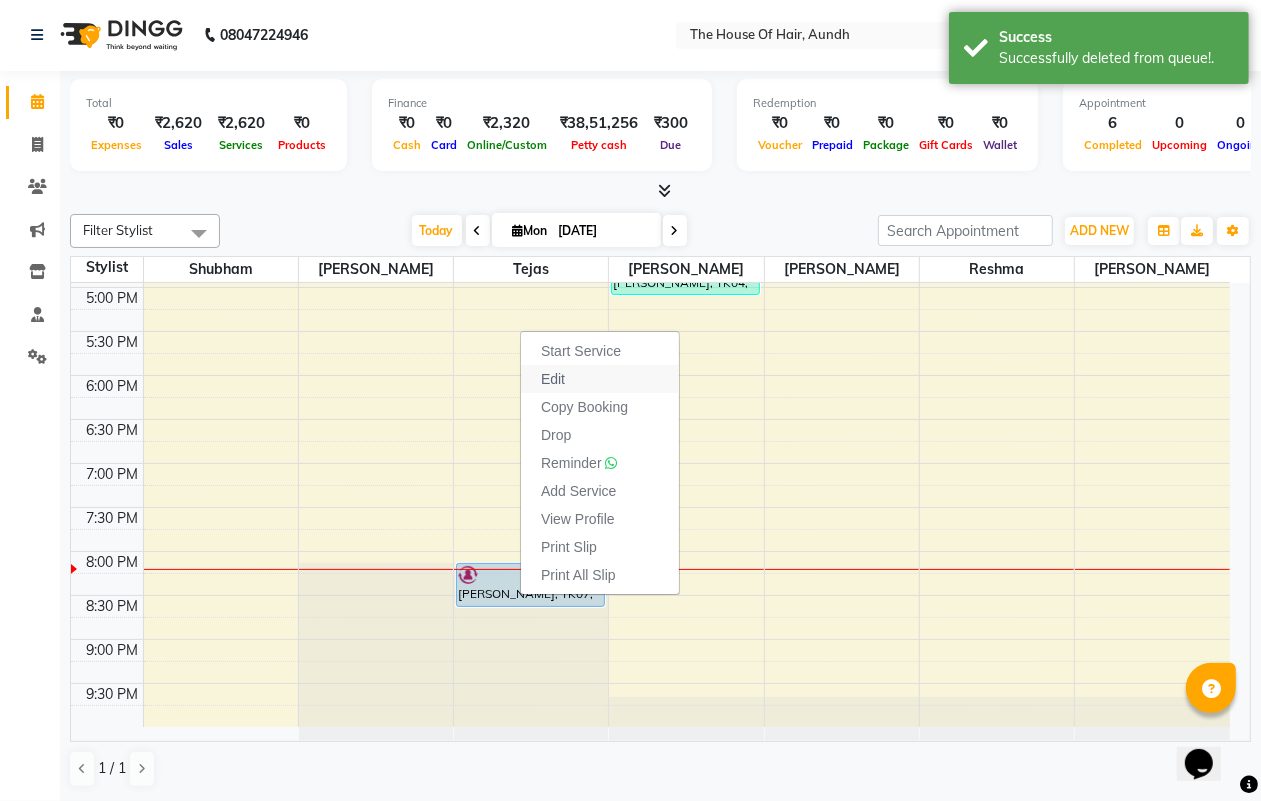 click on "Edit" at bounding box center (600, 379) 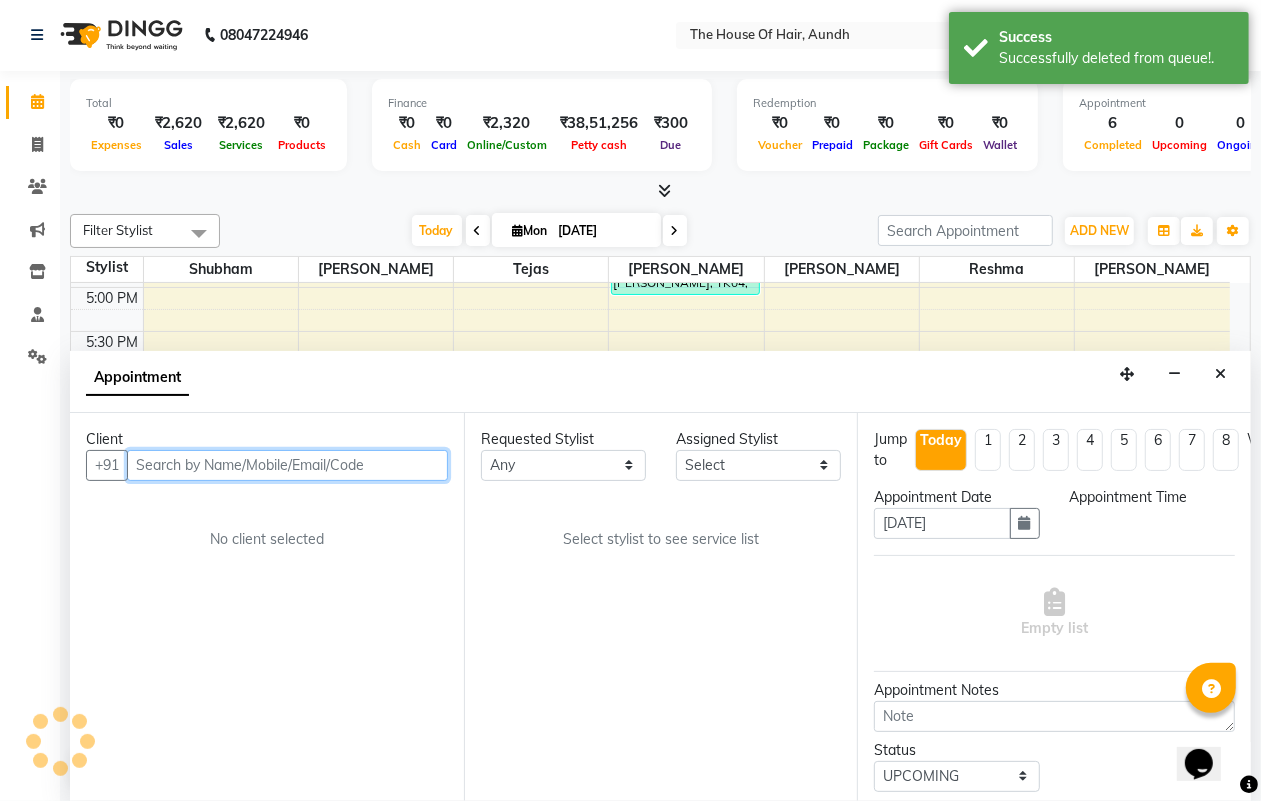 scroll, scrollTop: 787, scrollLeft: 0, axis: vertical 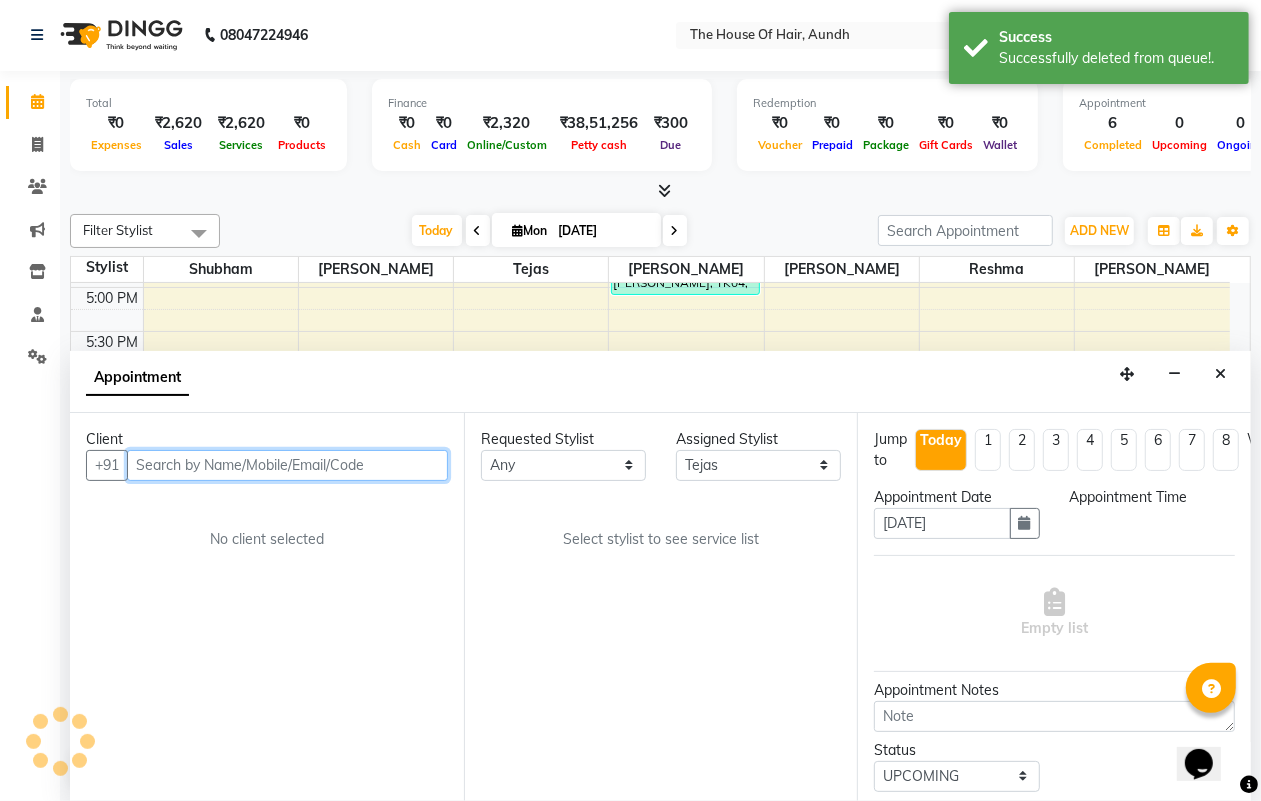 select on "1200" 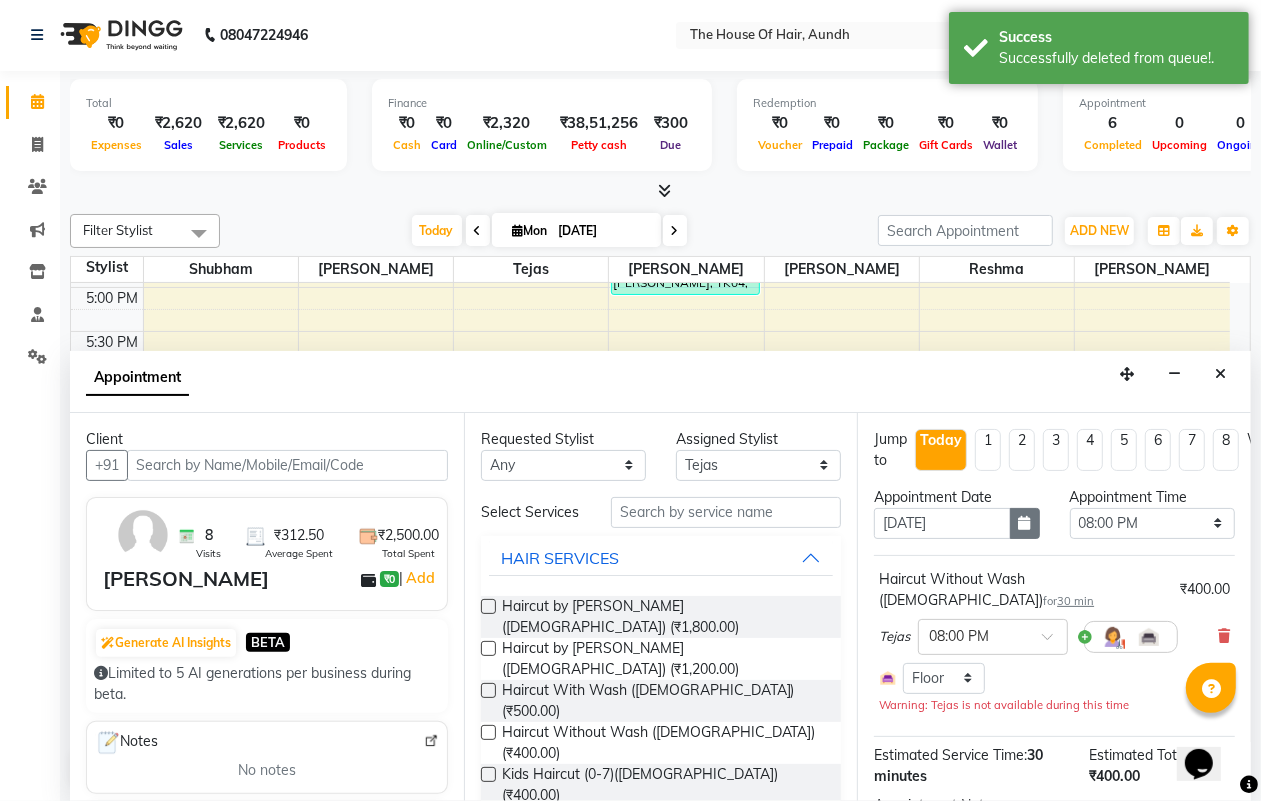 click at bounding box center [1025, 523] 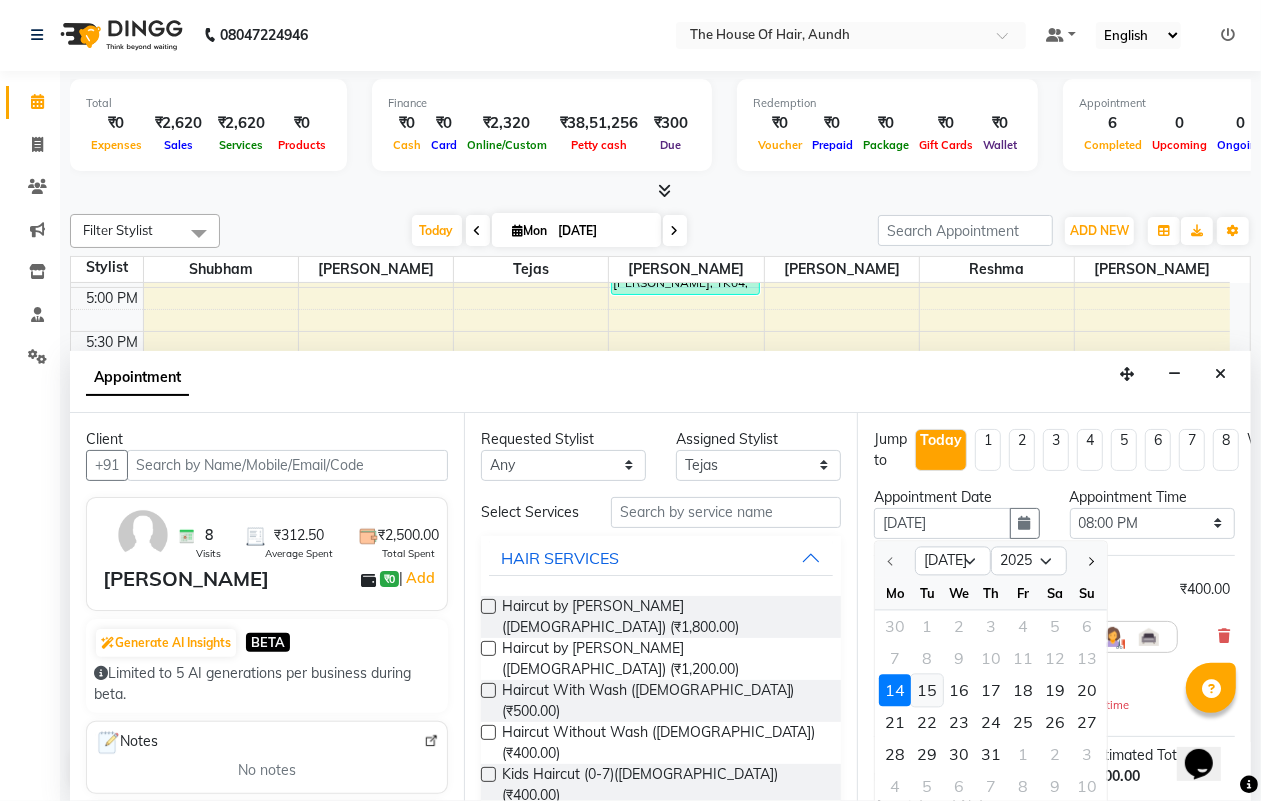 click on "15" at bounding box center [927, 690] 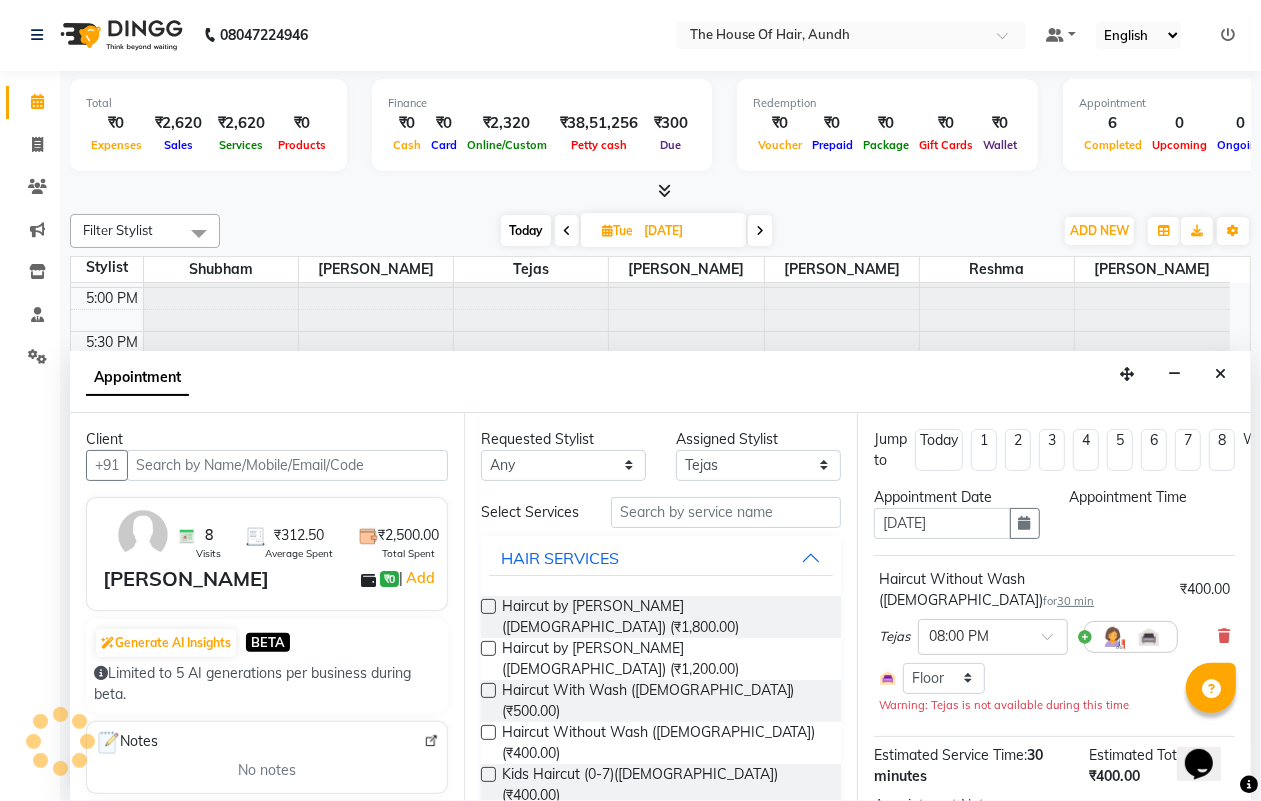scroll, scrollTop: 787, scrollLeft: 0, axis: vertical 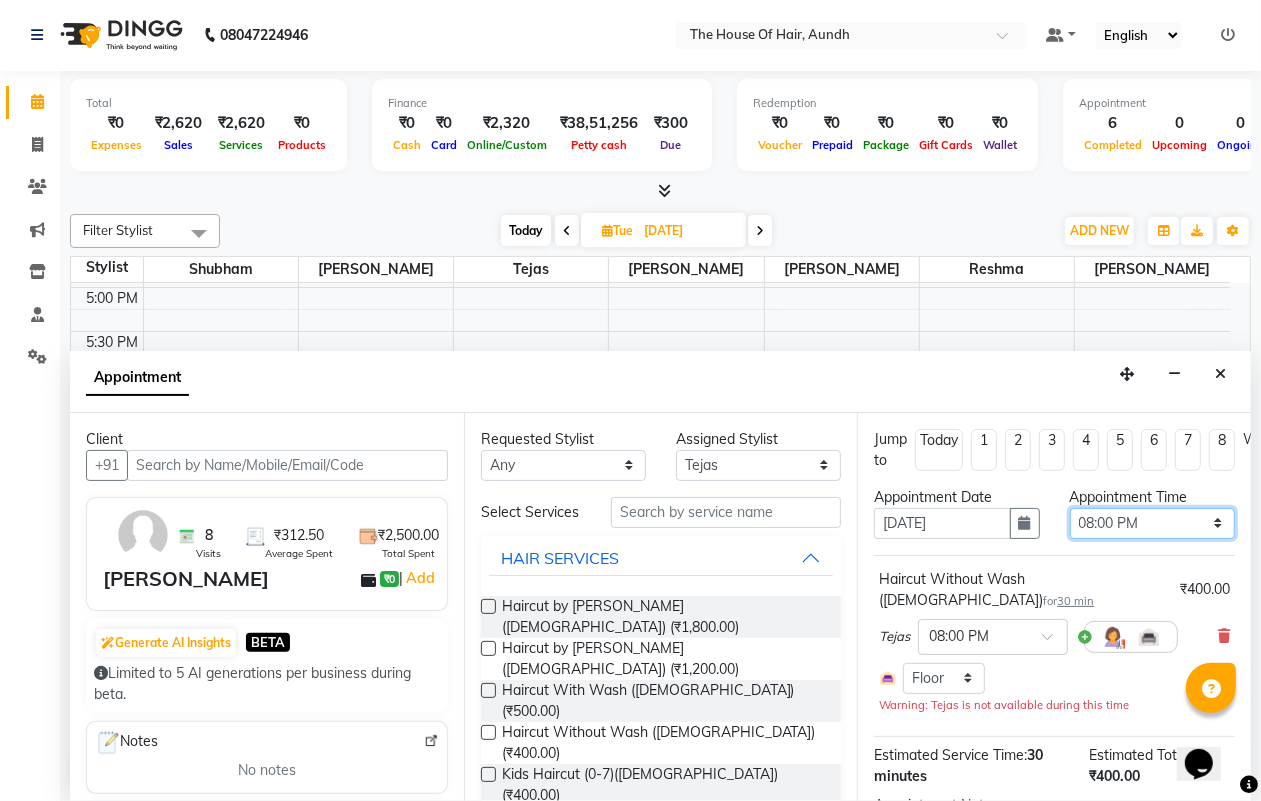 click on "Select 09:00 AM 09:15 AM 09:30 AM 09:45 AM 10:00 AM 10:15 AM 10:30 AM 10:45 AM 11:00 AM 11:15 AM 11:30 AM 11:45 AM 12:00 PM 12:15 PM 12:30 PM 12:45 PM 01:00 PM 01:15 PM 01:30 PM 01:45 PM 02:00 PM 02:15 PM 02:30 PM 02:45 PM 03:00 PM 03:15 PM 03:30 PM 03:45 PM 04:00 PM 04:15 PM 04:30 PM 04:45 PM 05:00 PM 05:15 PM 05:30 PM 05:45 PM 06:00 PM 06:15 PM 06:30 PM 06:45 PM 07:00 PM 07:15 PM 07:30 PM 07:45 PM 08:00 PM 08:15 PM 08:30 PM 08:45 PM 09:00 PM 09:15 PM 09:30 PM" at bounding box center [1152, 523] 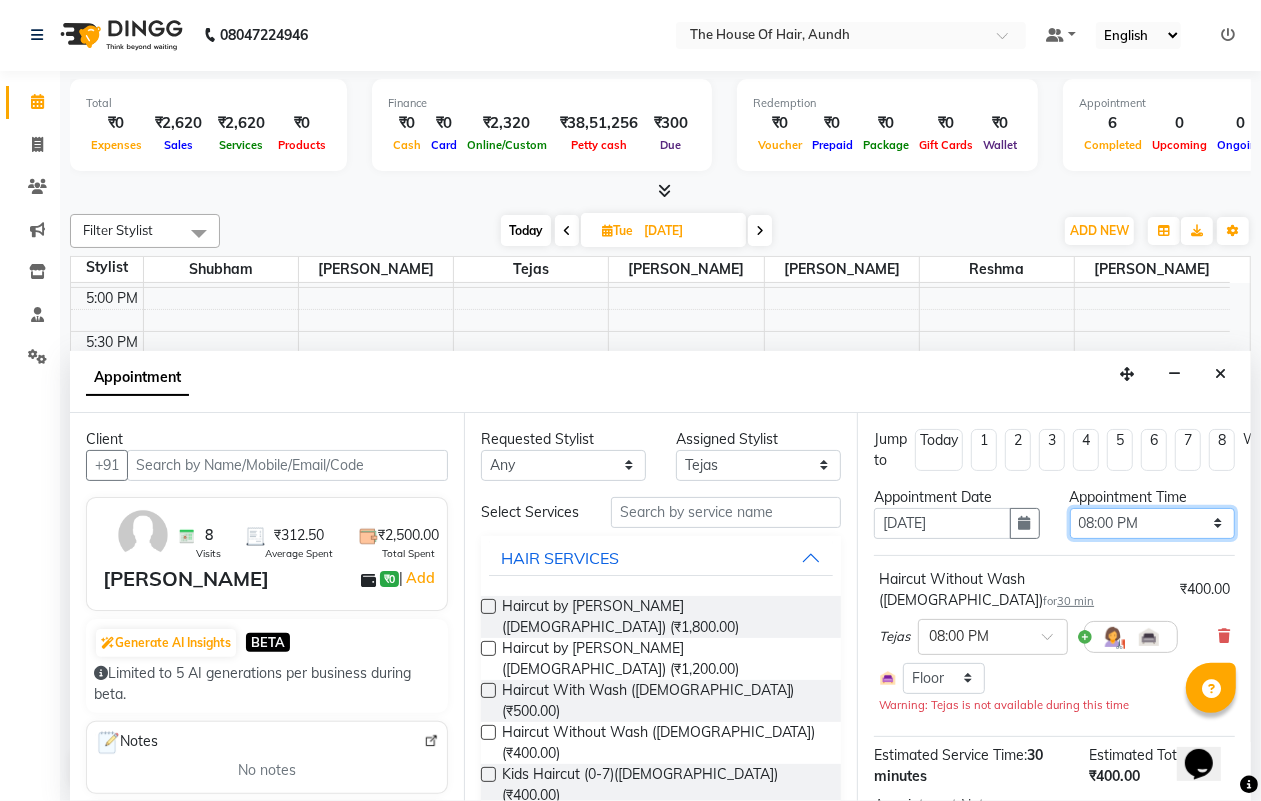 select on "630" 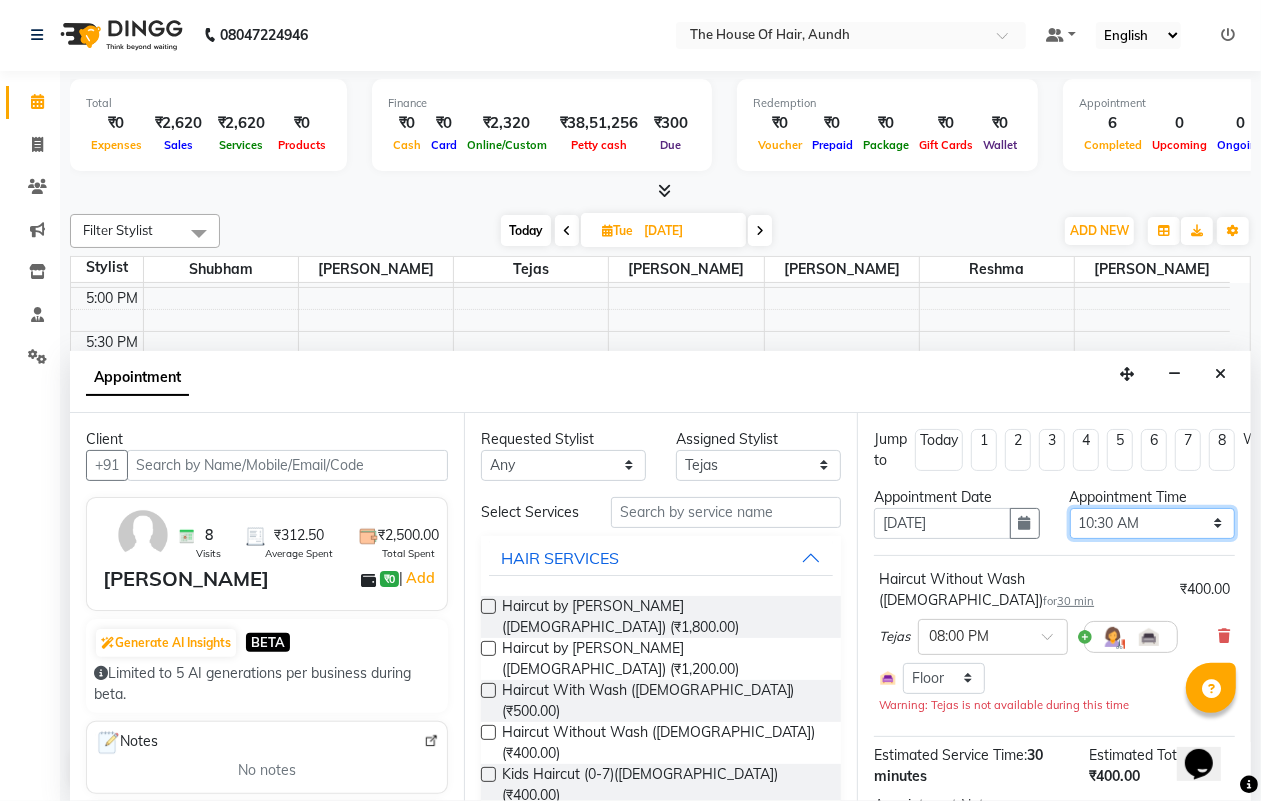 click on "Select 09:00 AM 09:15 AM 09:30 AM 09:45 AM 10:00 AM 10:15 AM 10:30 AM 10:45 AM 11:00 AM 11:15 AM 11:30 AM 11:45 AM 12:00 PM 12:15 PM 12:30 PM 12:45 PM 01:00 PM 01:15 PM 01:30 PM 01:45 PM 02:00 PM 02:15 PM 02:30 PM 02:45 PM 03:00 PM 03:15 PM 03:30 PM 03:45 PM 04:00 PM 04:15 PM 04:30 PM 04:45 PM 05:00 PM 05:15 PM 05:30 PM 05:45 PM 06:00 PM 06:15 PM 06:30 PM 06:45 PM 07:00 PM 07:15 PM 07:30 PM 07:45 PM 08:00 PM 08:15 PM 08:30 PM 08:45 PM 09:00 PM 09:15 PM 09:30 PM" at bounding box center [1152, 523] 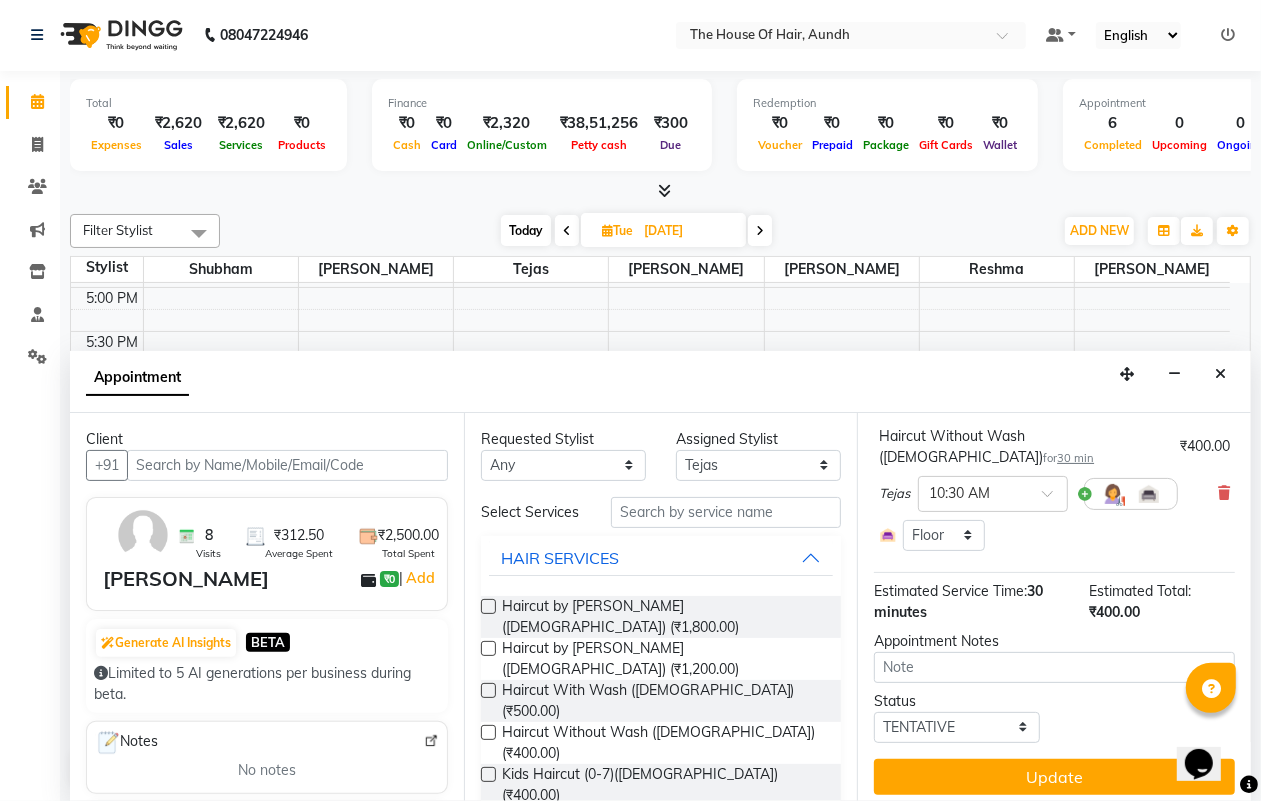 scroll, scrollTop: 151, scrollLeft: 0, axis: vertical 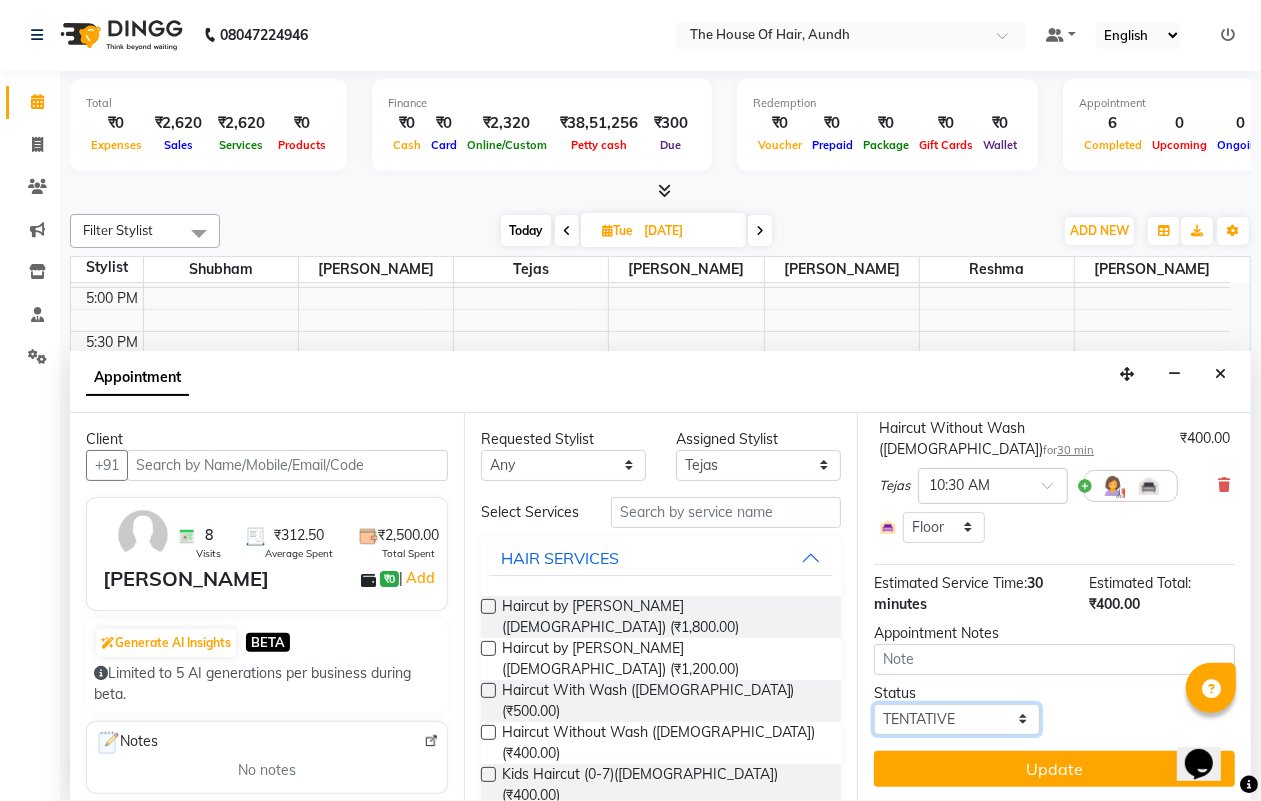 click on "Select TENTATIVE CONFIRM UPCOMING" at bounding box center (956, 719) 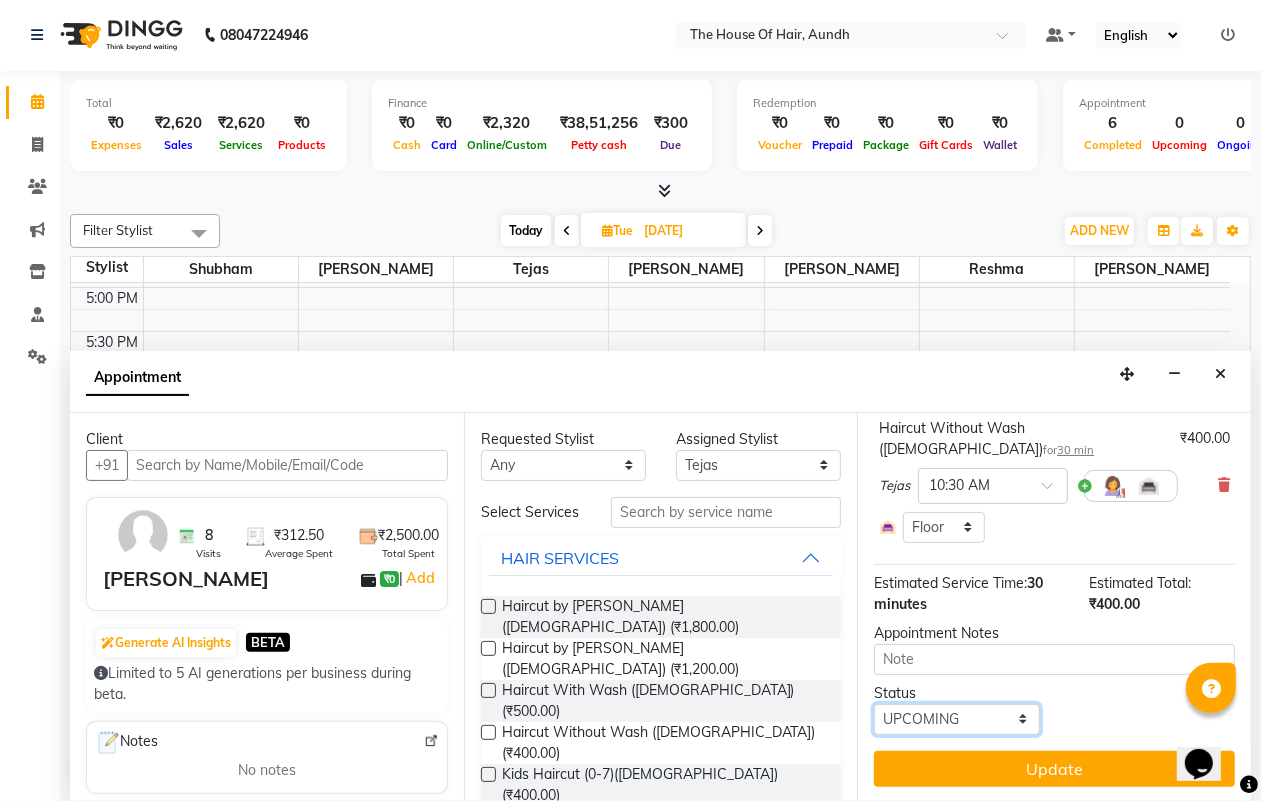 click on "Select TENTATIVE CONFIRM UPCOMING" at bounding box center [956, 719] 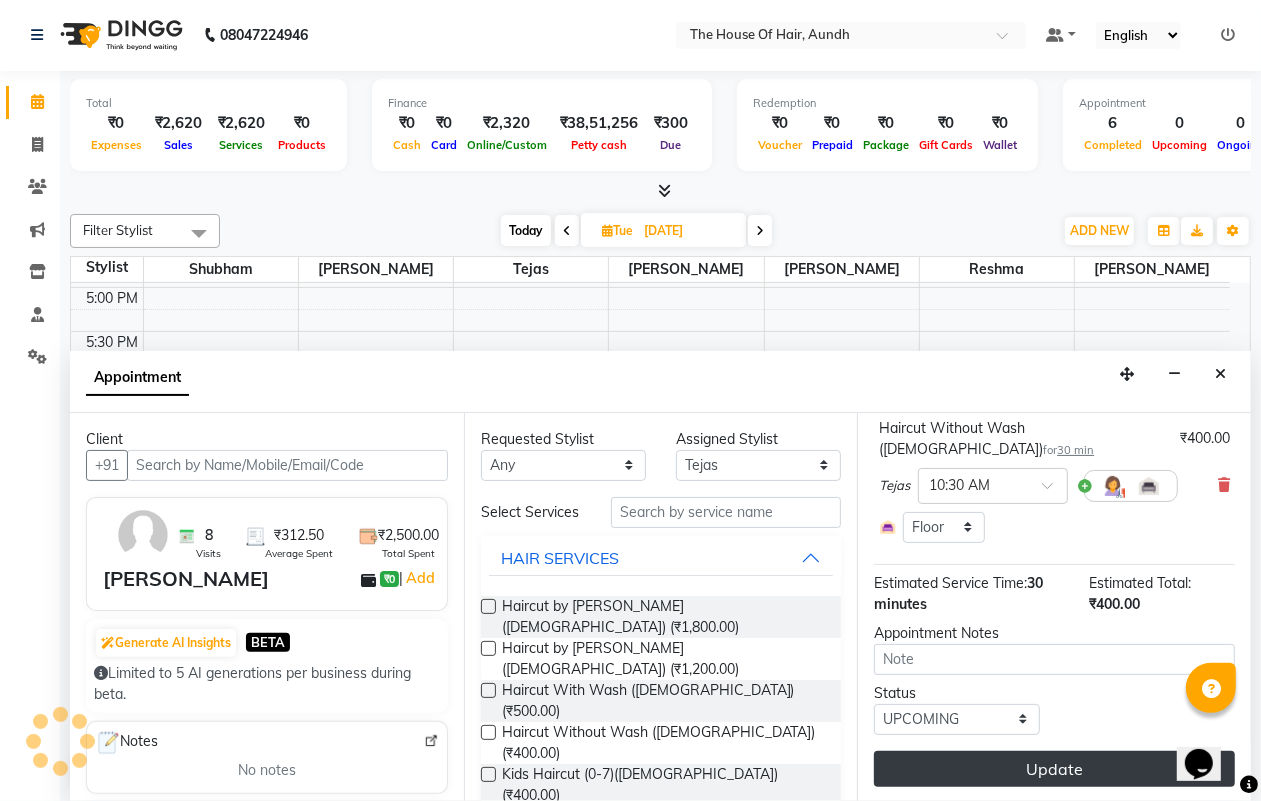 click on "Update" at bounding box center [1054, 769] 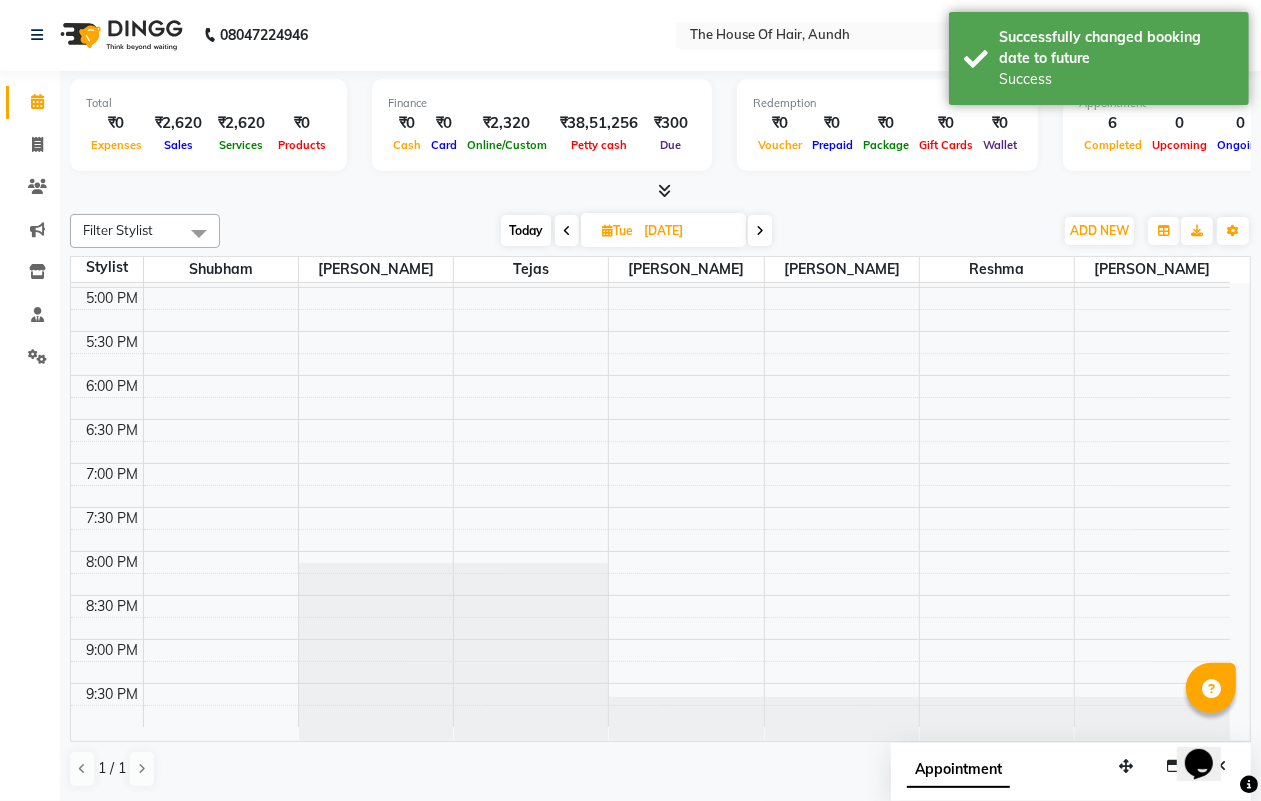 scroll, scrollTop: 0, scrollLeft: 0, axis: both 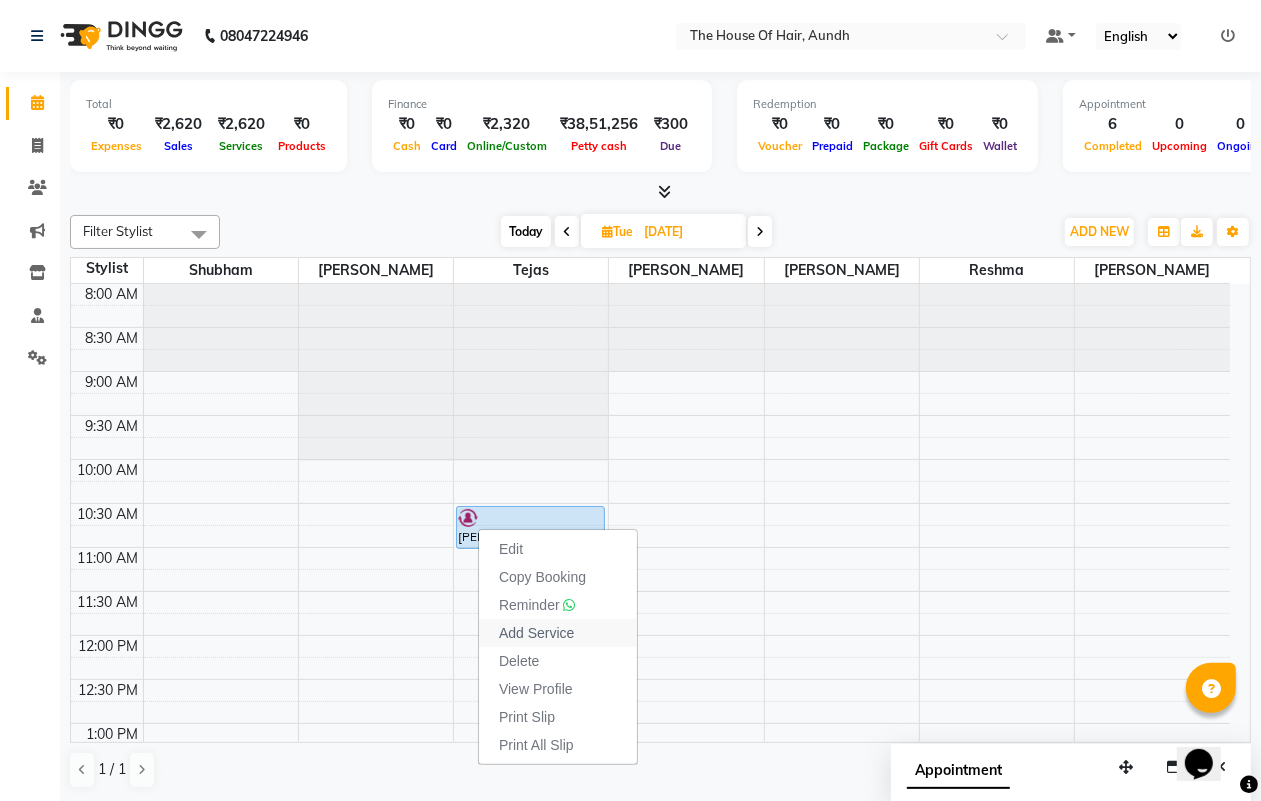 click on "Add Service" at bounding box center (536, 633) 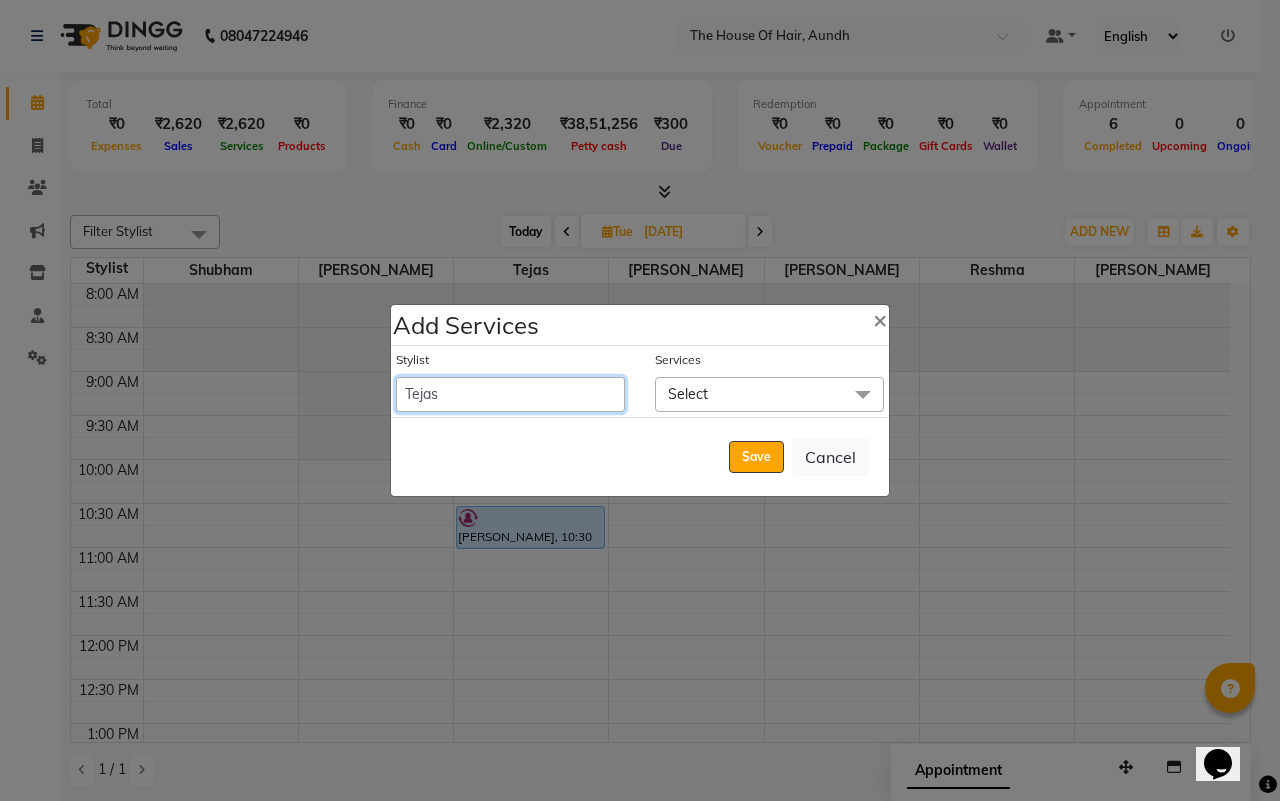 click on "[PERSON_NAME]    Reshma   [PERSON_NAME]   [PERSON_NAME]   [PERSON_NAME]   [PERSON_NAME]" at bounding box center [510, 394] 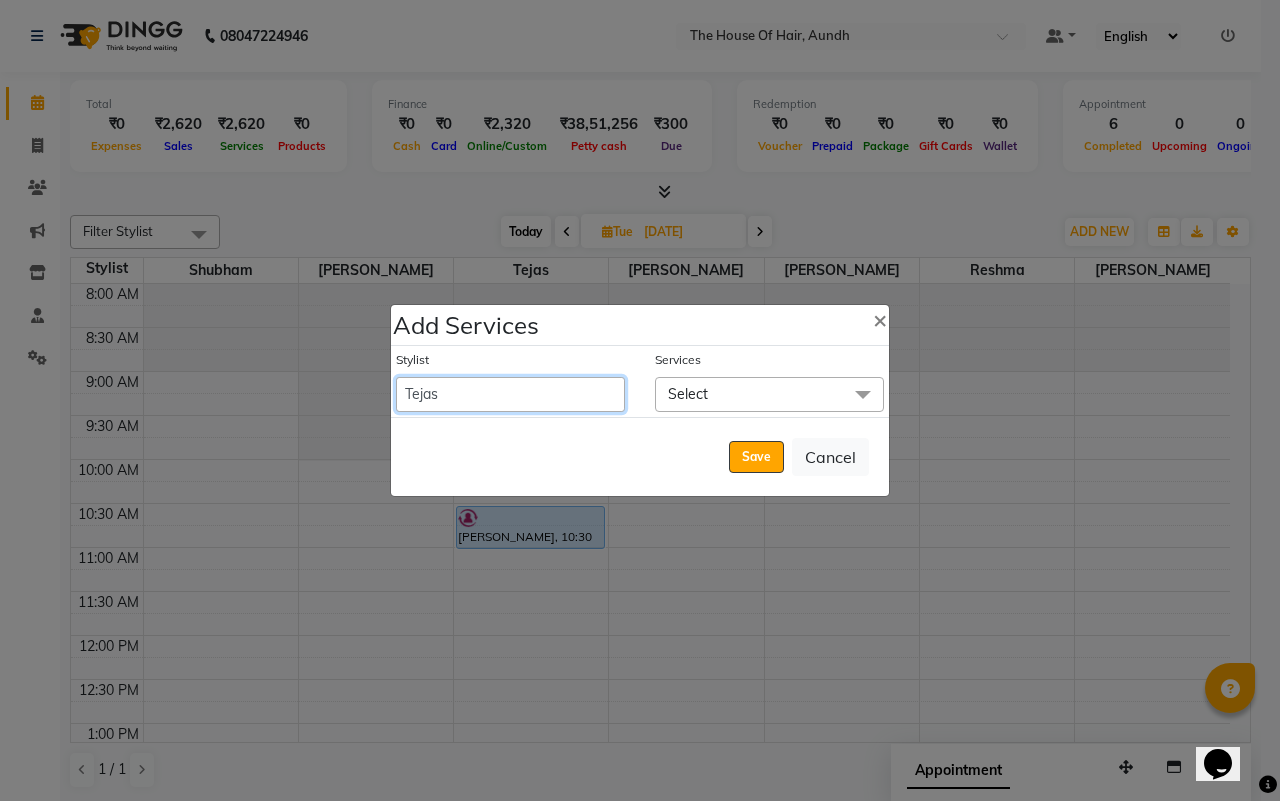 select on "26084" 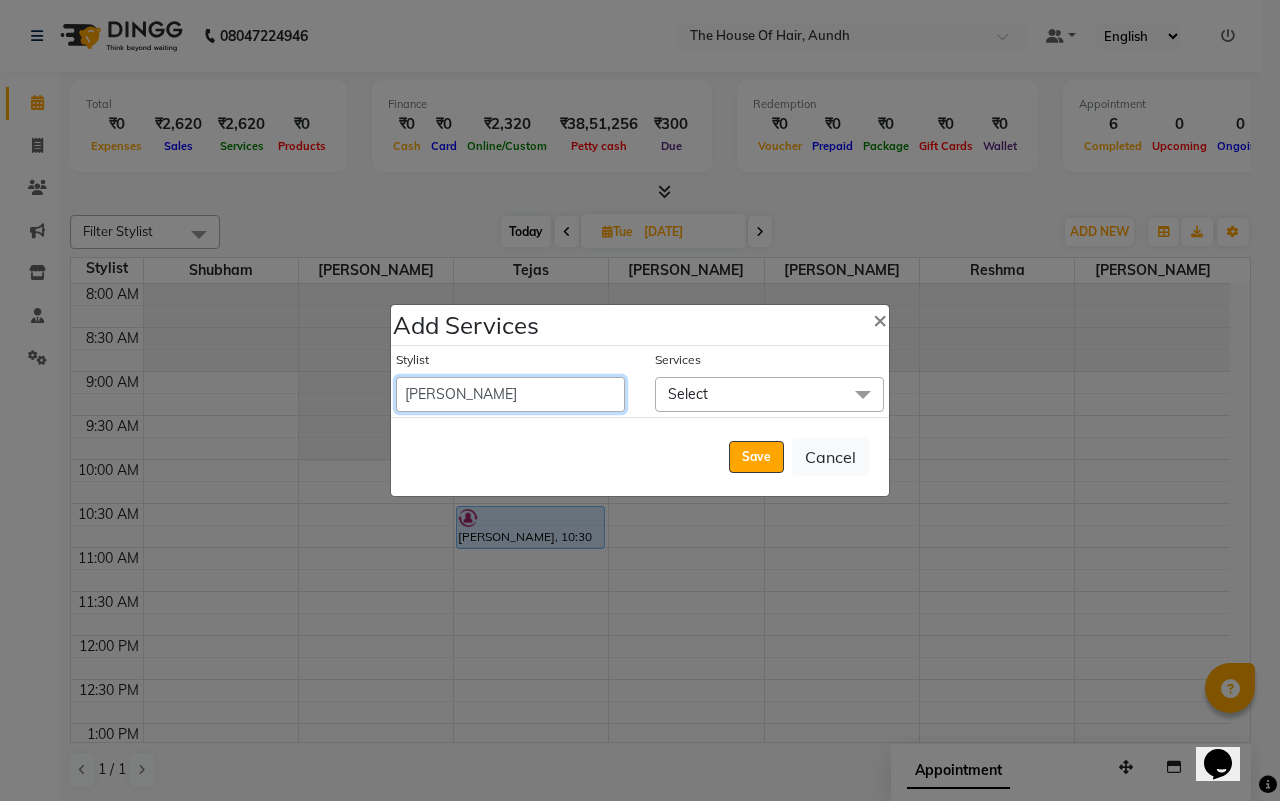 click on "[PERSON_NAME]    Reshma   [PERSON_NAME]   [PERSON_NAME]   [PERSON_NAME]   [PERSON_NAME]" at bounding box center (510, 394) 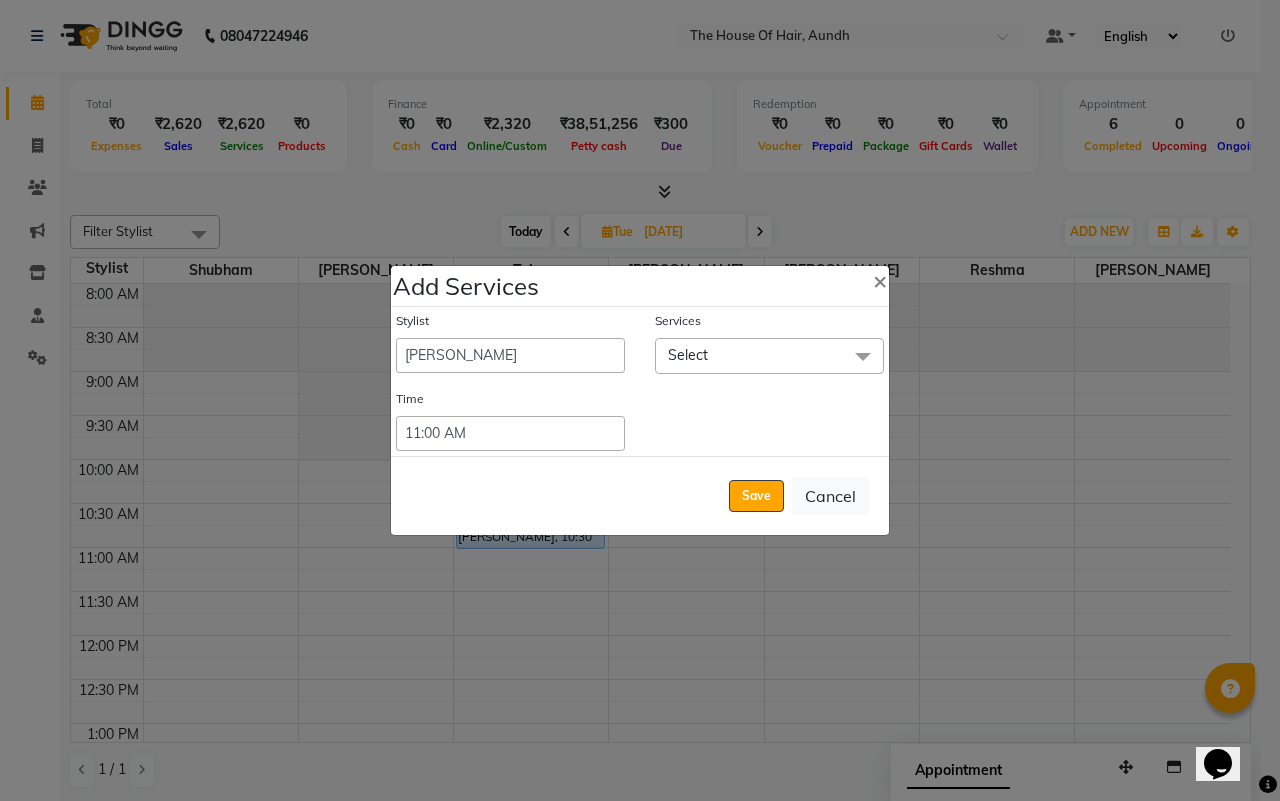 click on "Select" 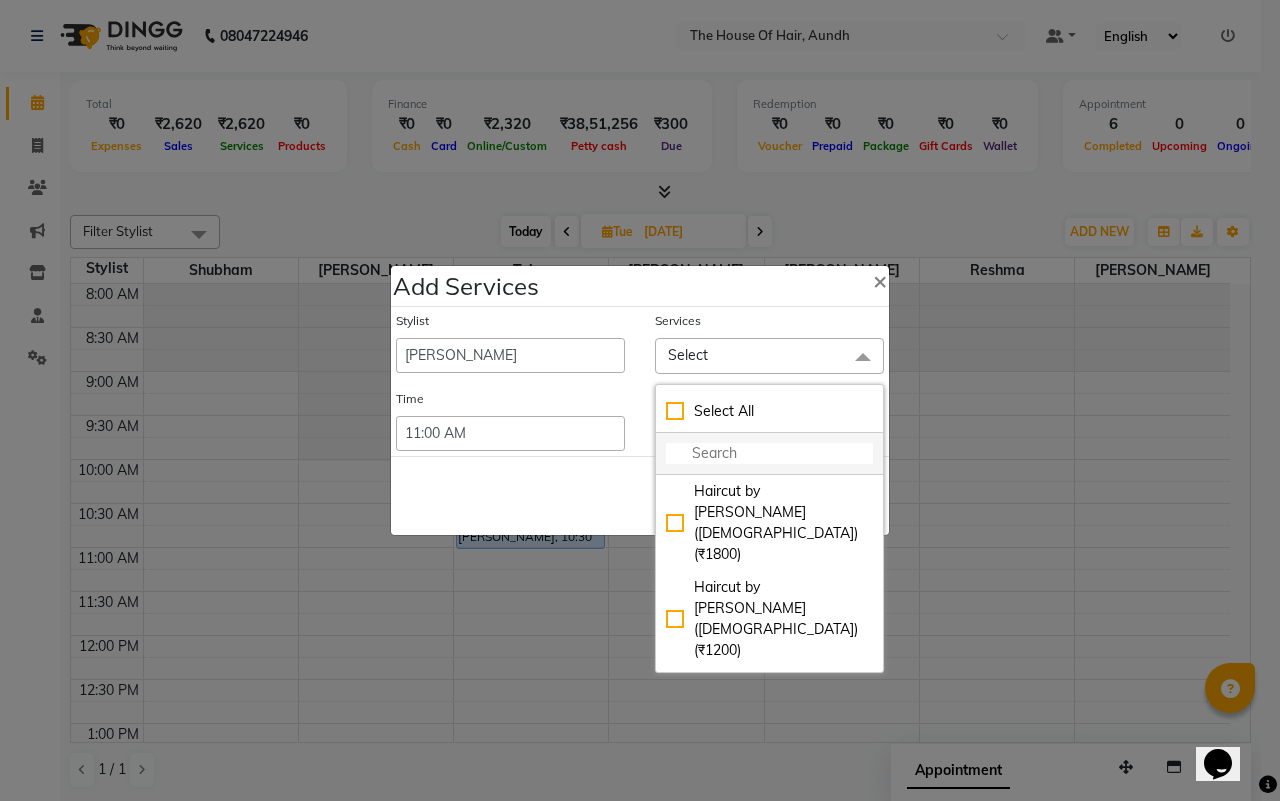 click 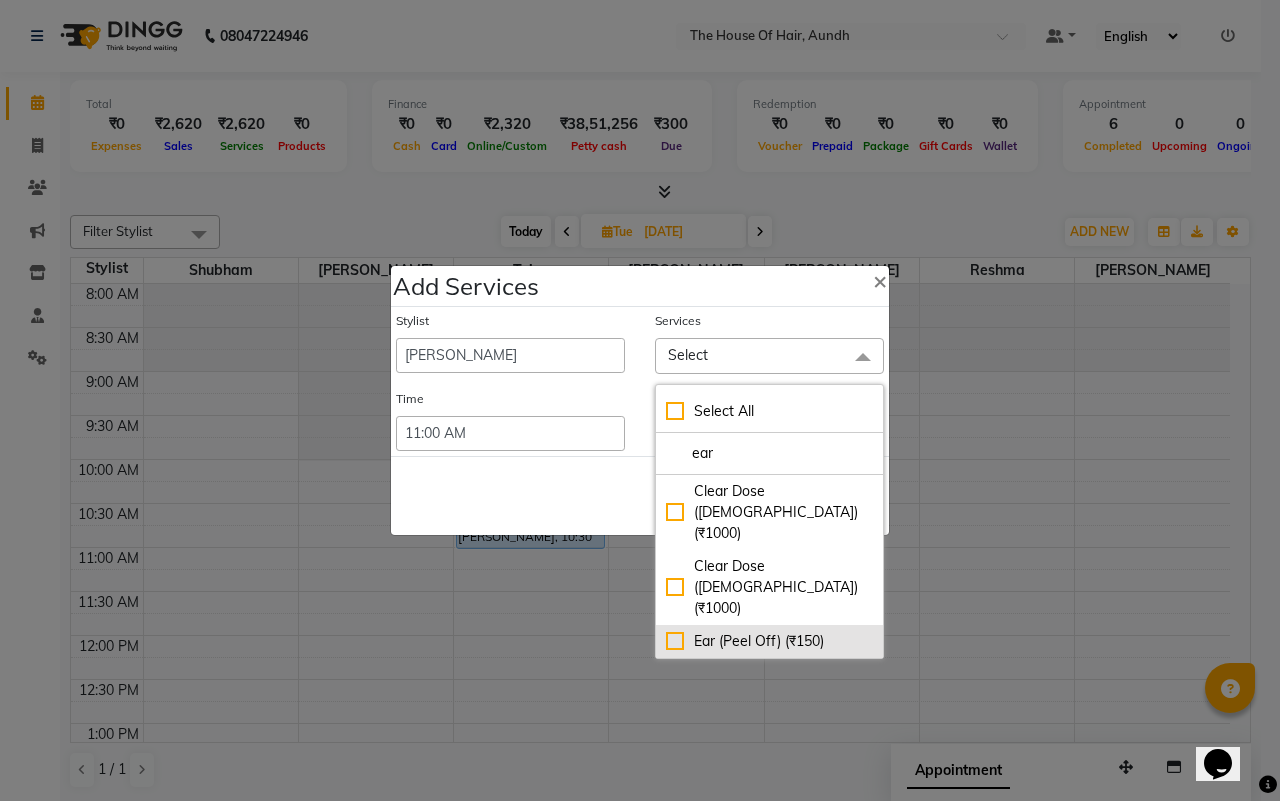 type on "ear" 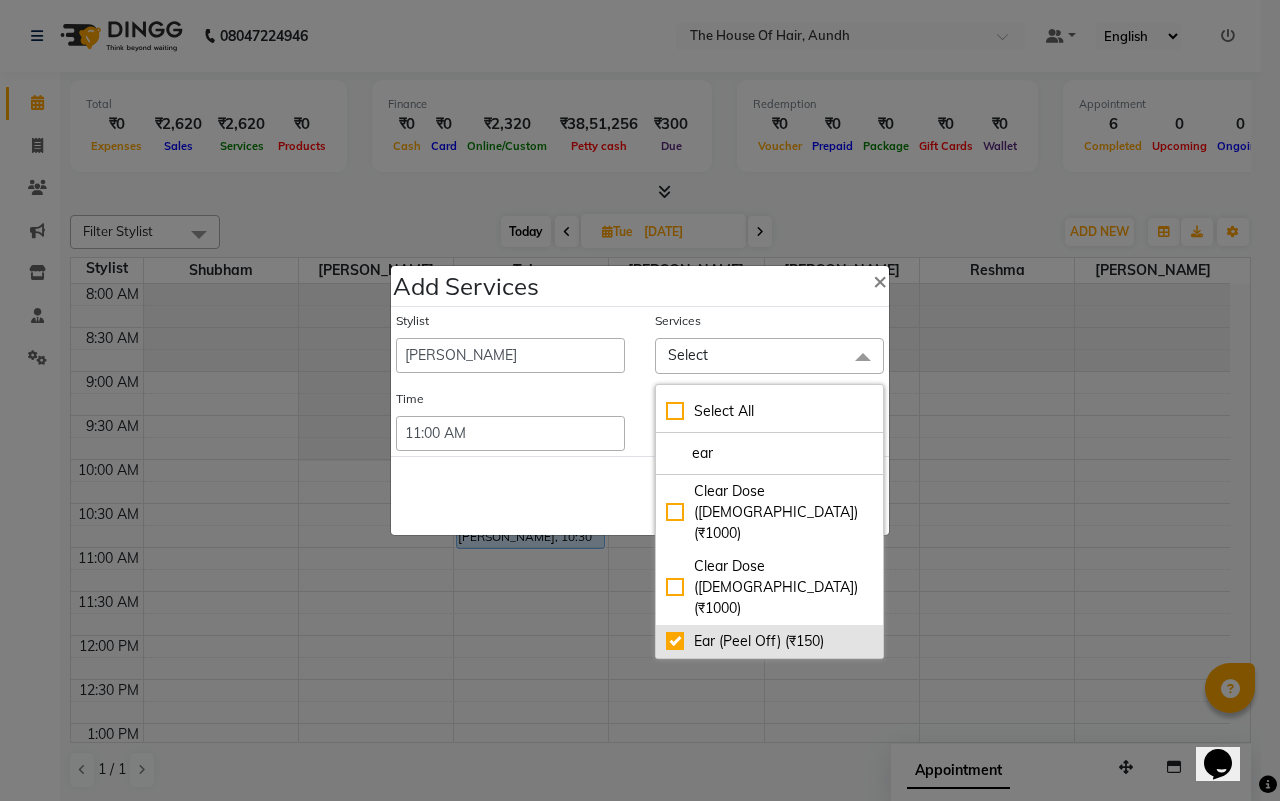checkbox on "true" 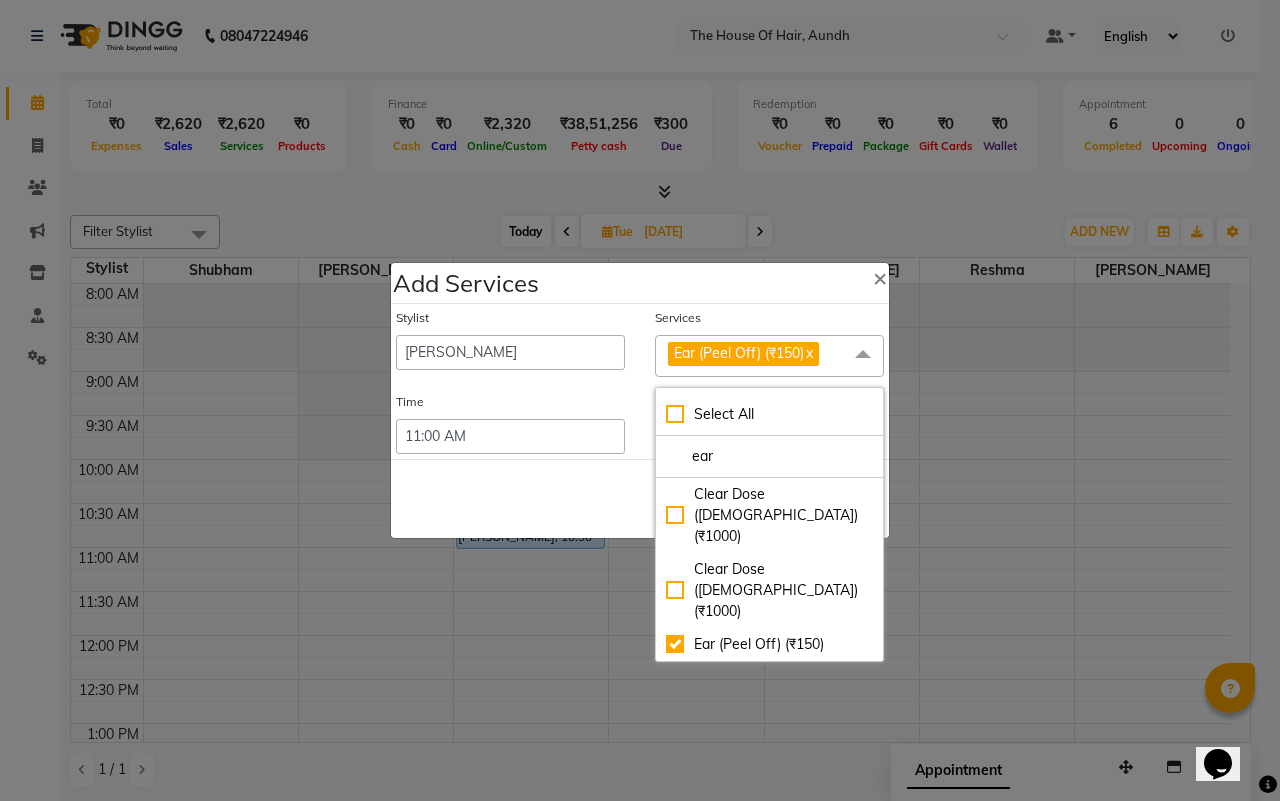 click on "Save   Cancel" 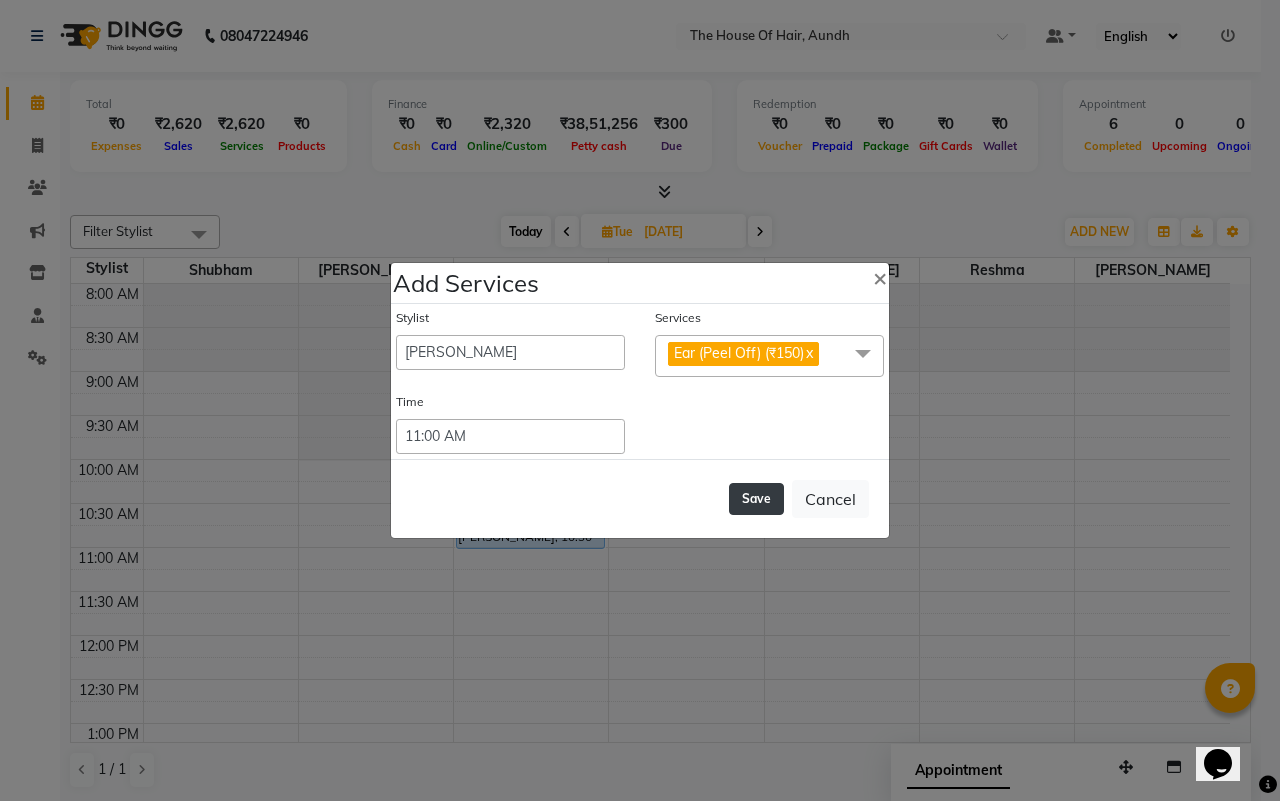 click on "Save" 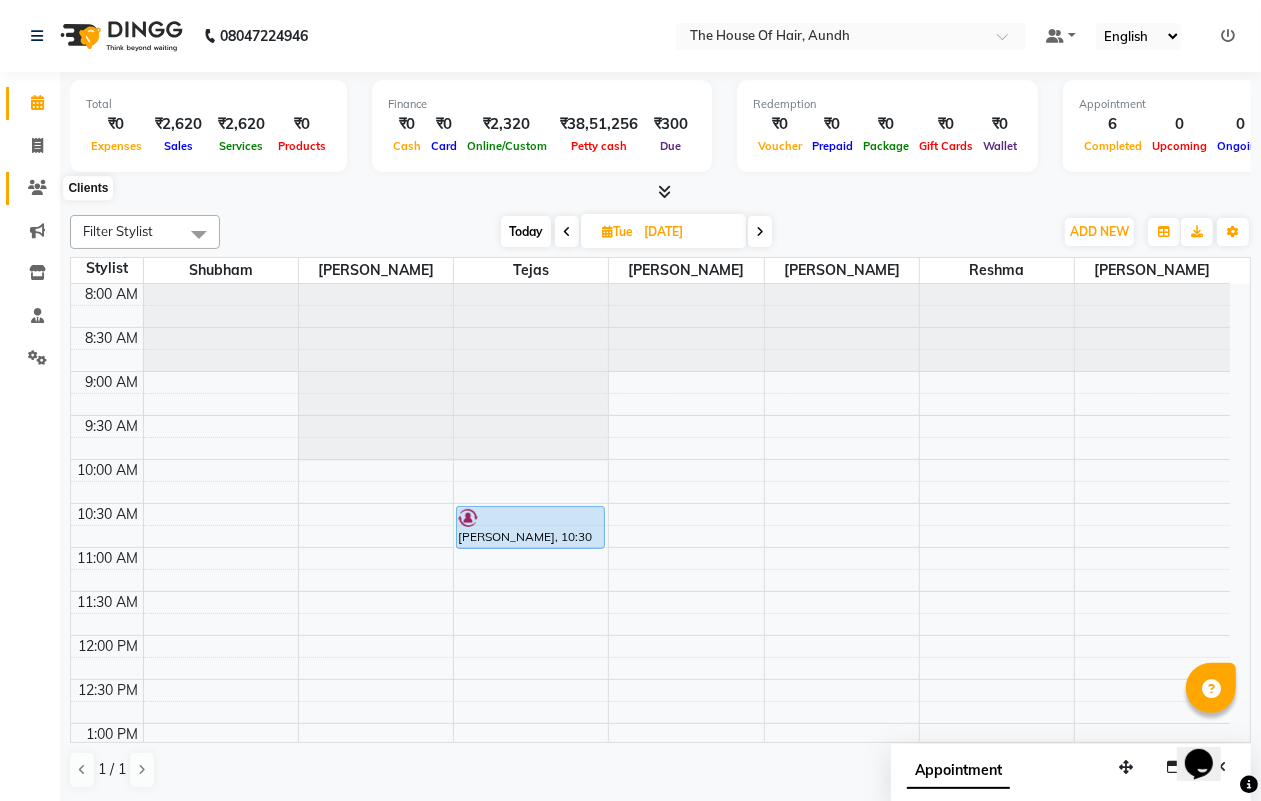 click 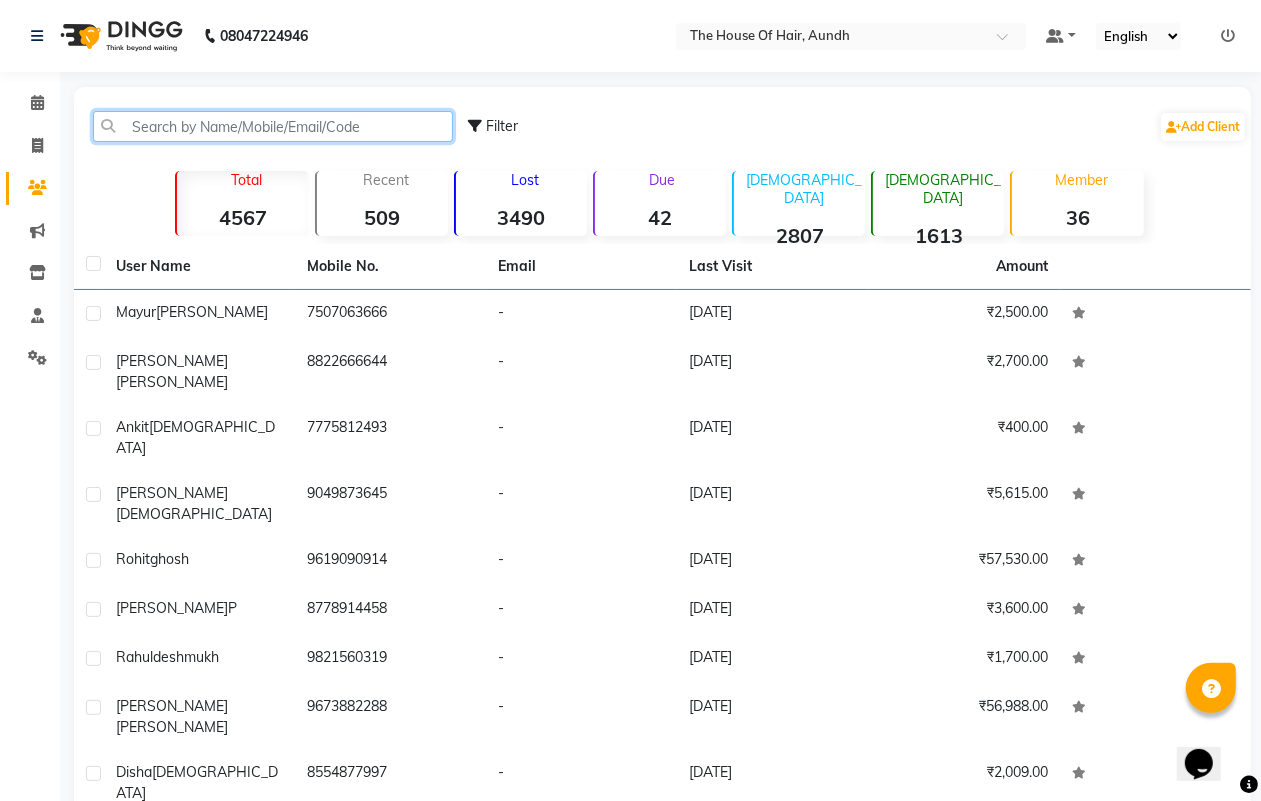 click 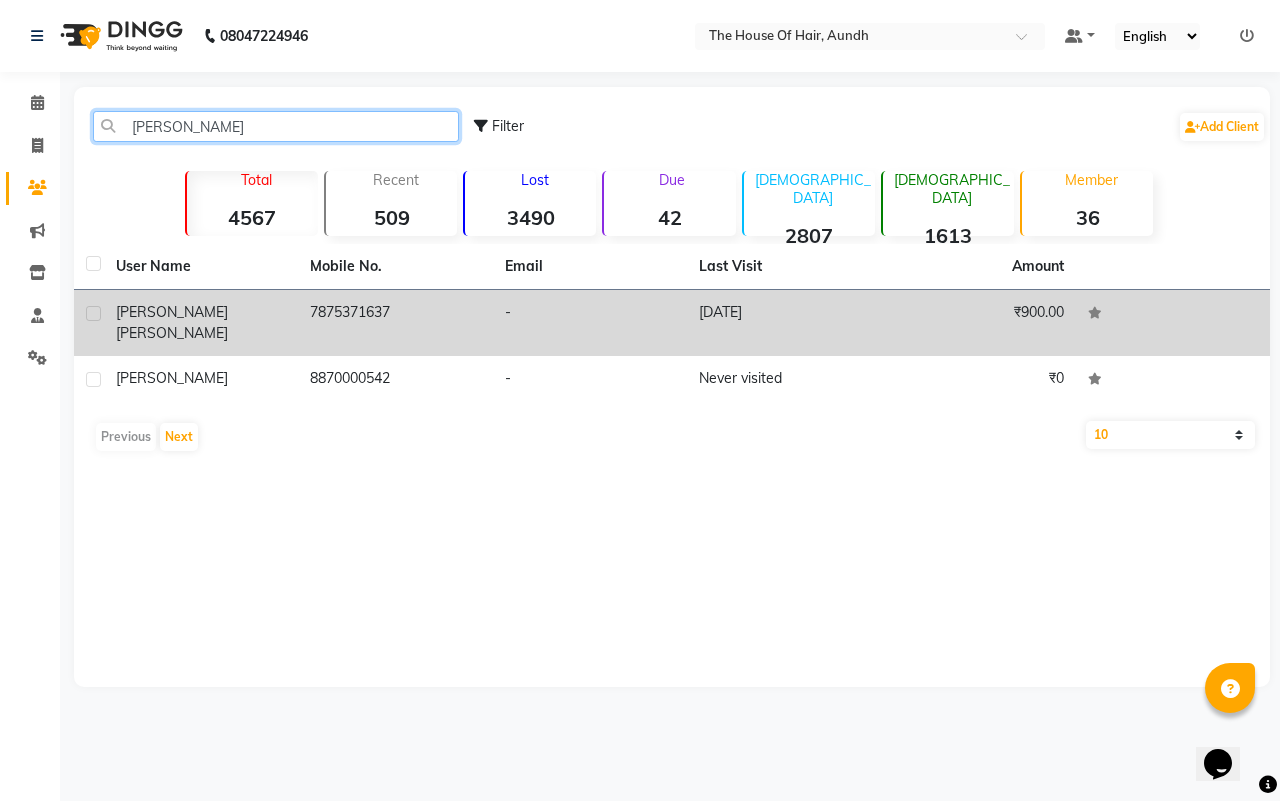 type on "[PERSON_NAME]" 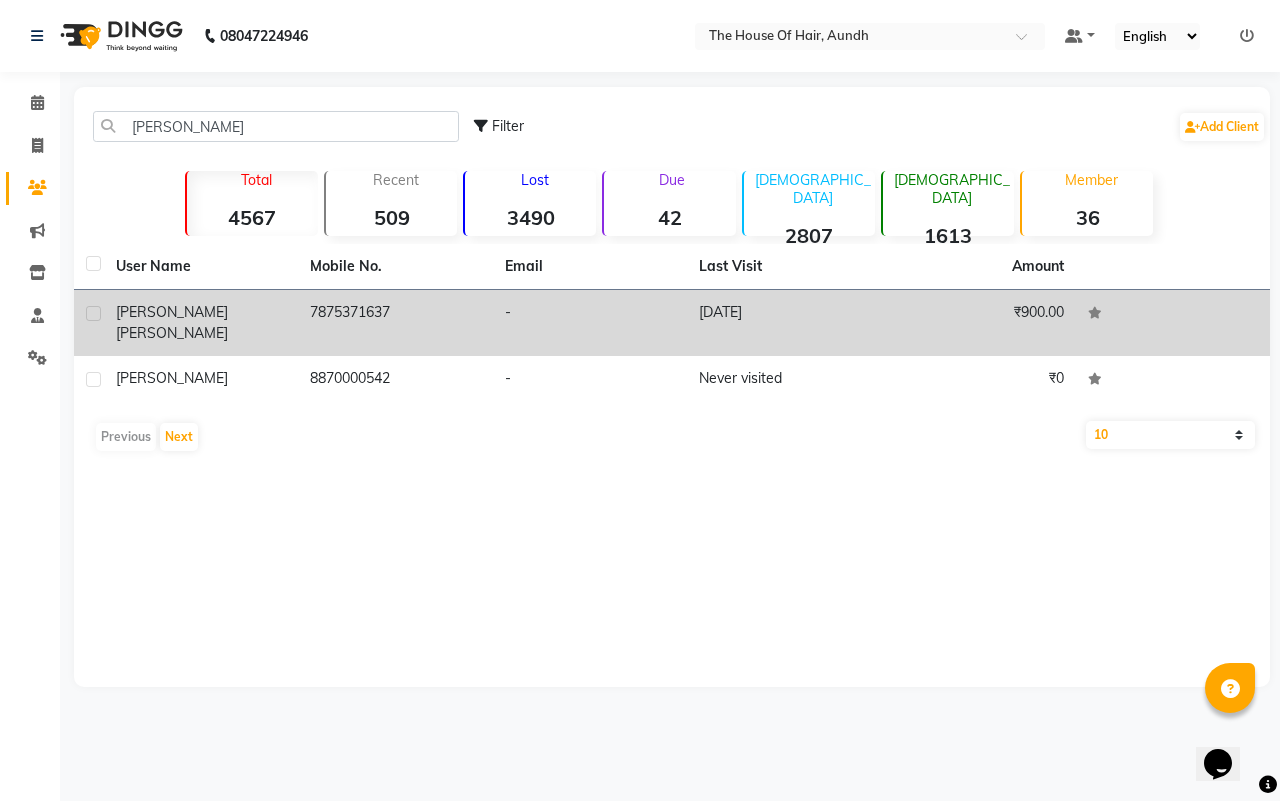 click on "7875371637" 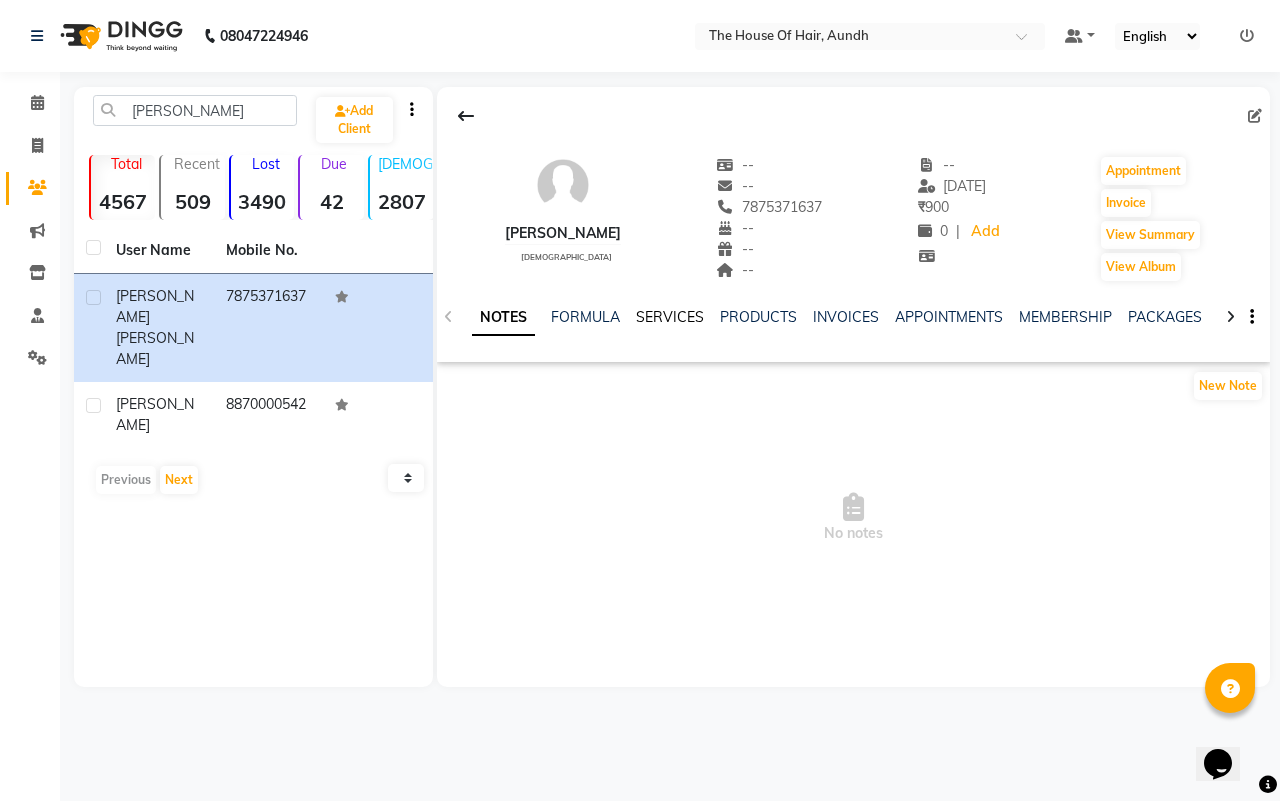 click on "SERVICES" 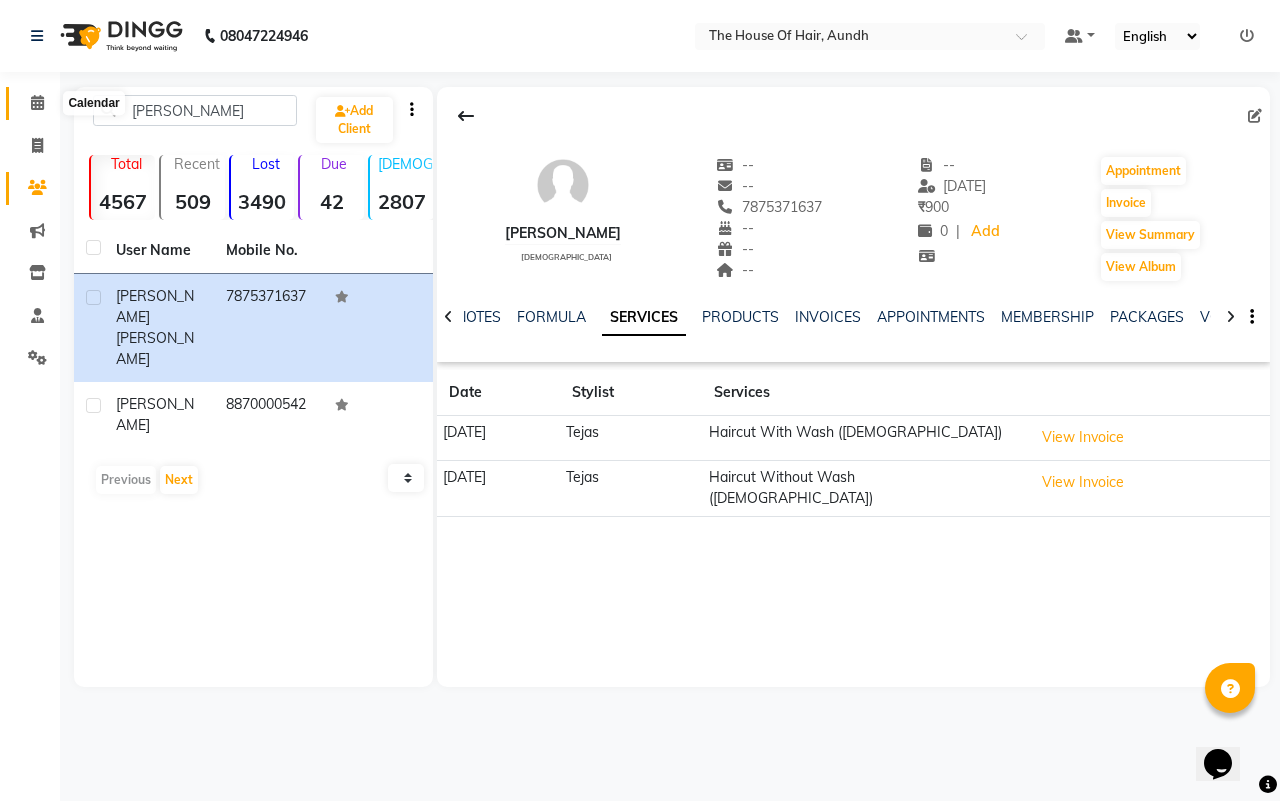 click 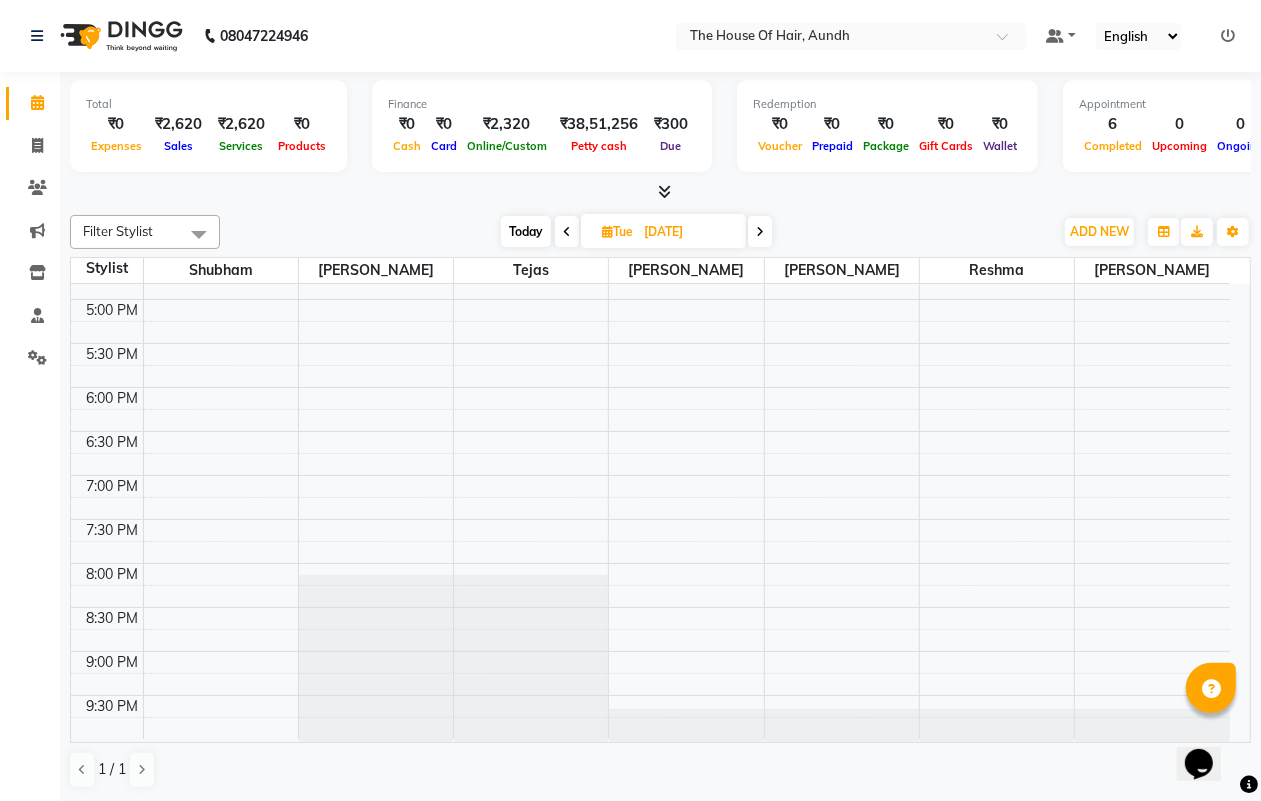 scroll, scrollTop: 787, scrollLeft: 0, axis: vertical 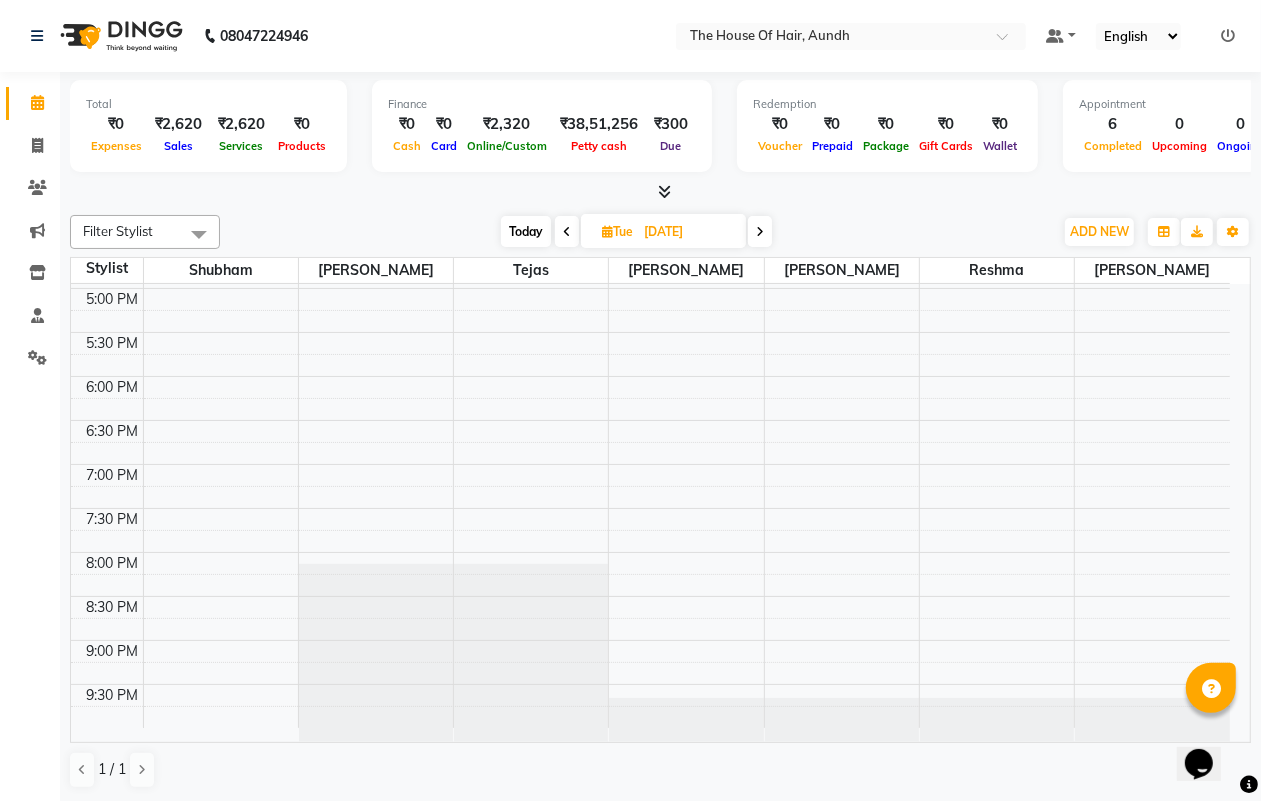 click at bounding box center (531, -503) 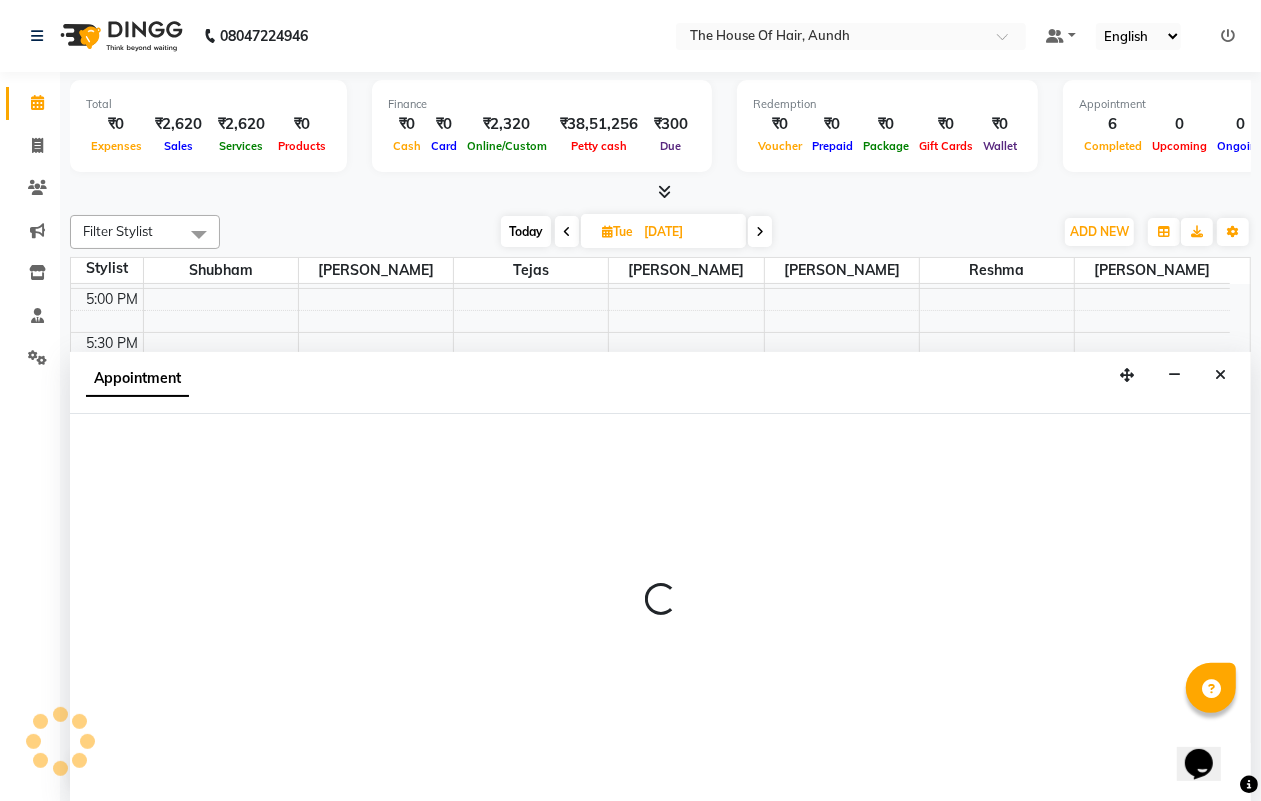 select on "6864" 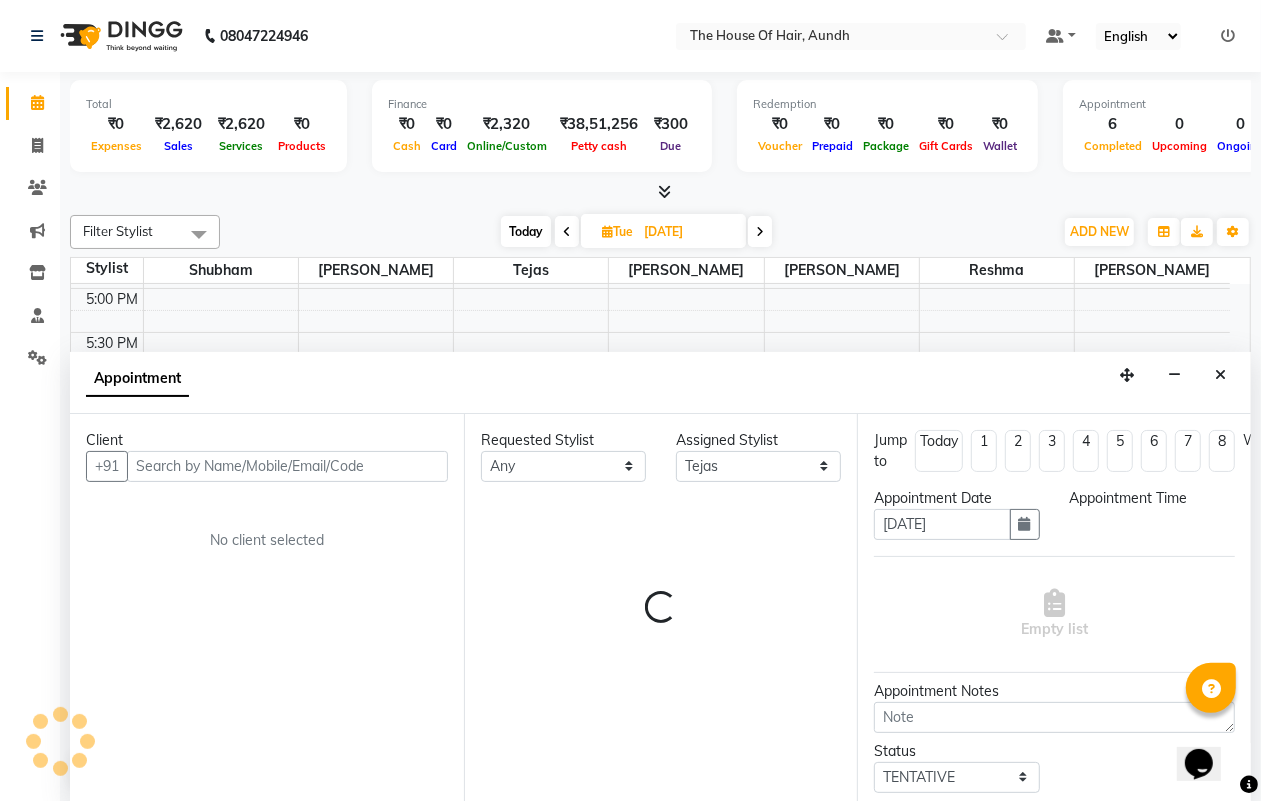 scroll, scrollTop: 1, scrollLeft: 0, axis: vertical 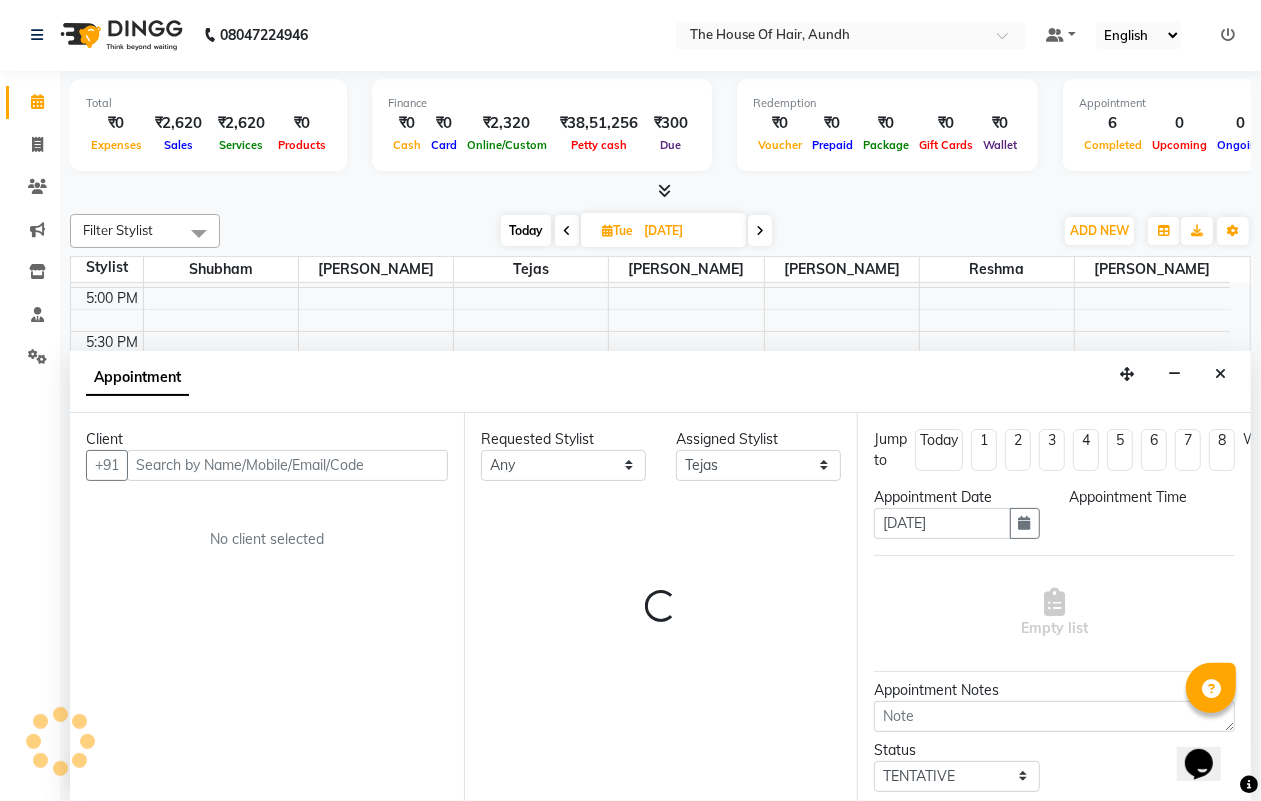 select on "1200" 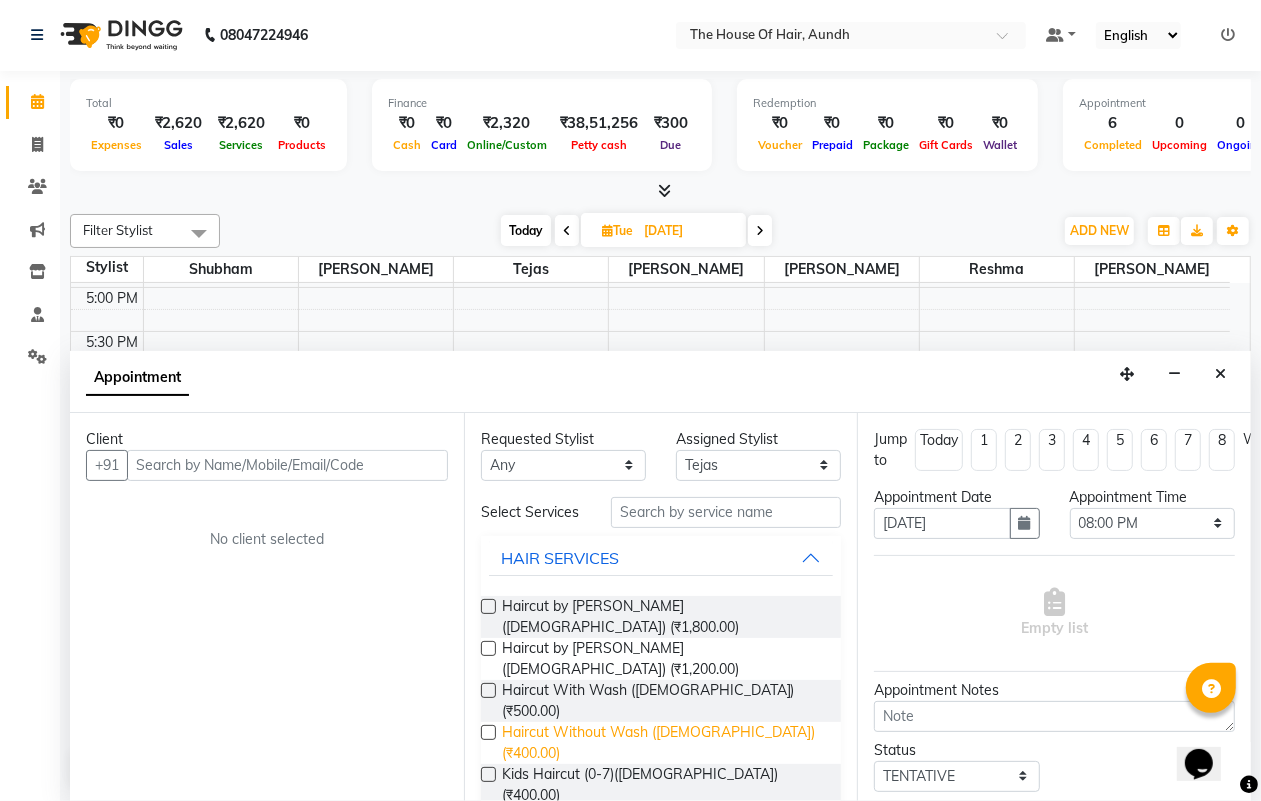 click on "Haircut Without Wash ([DEMOGRAPHIC_DATA]) (₹400.00)" at bounding box center [664, 743] 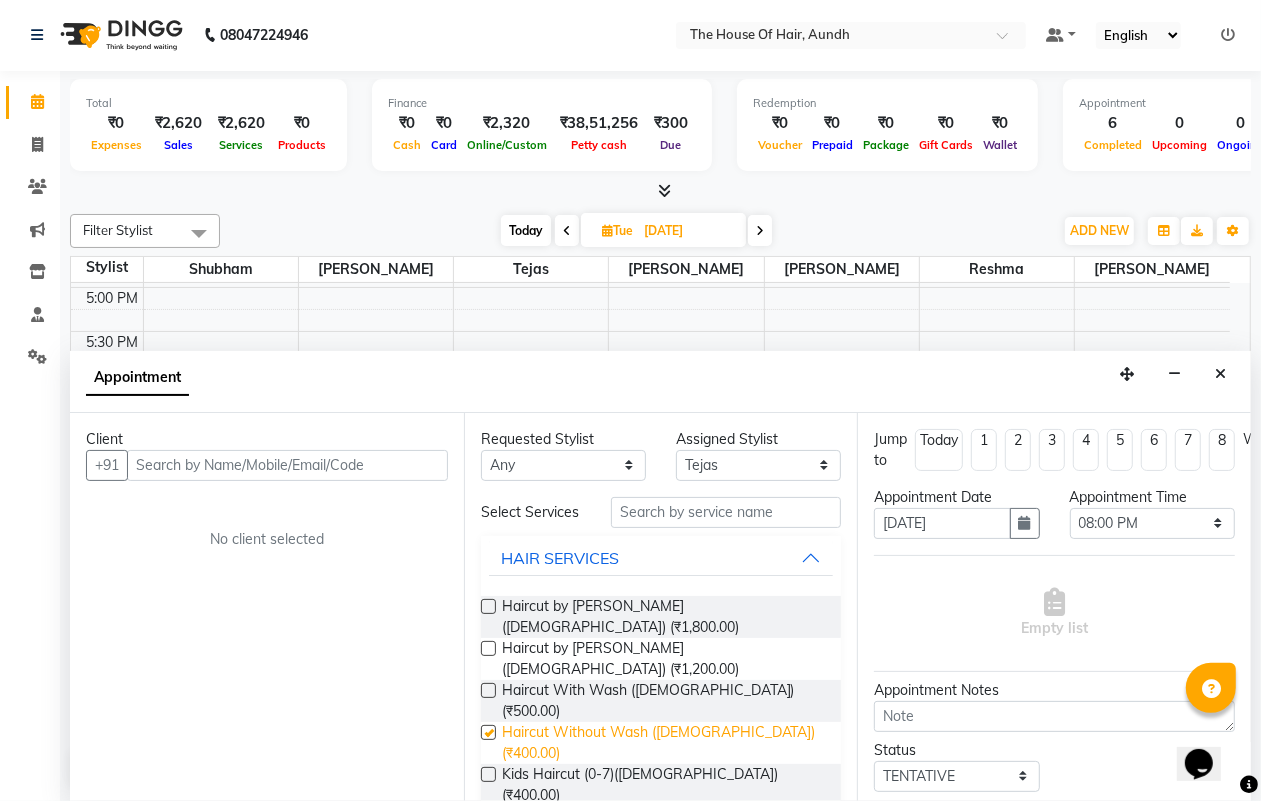 checkbox on "false" 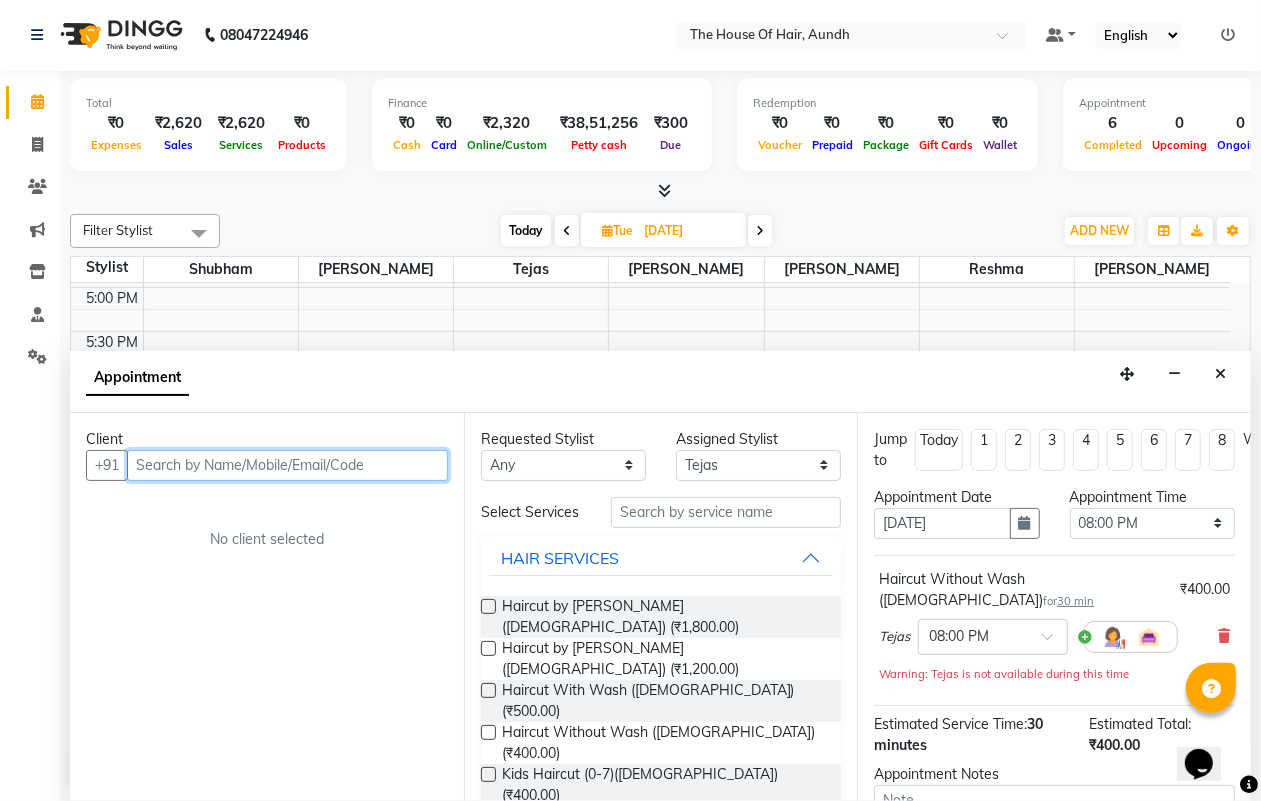 click at bounding box center (287, 465) 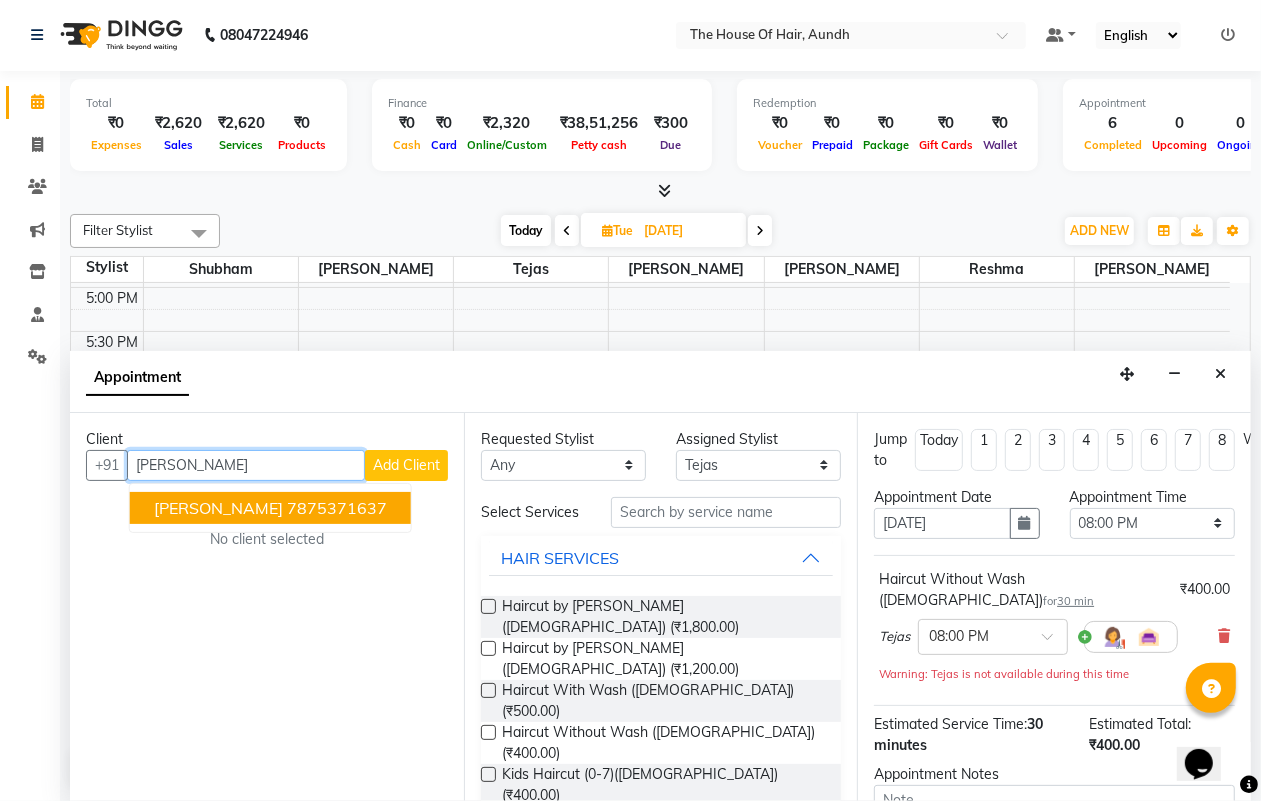 click on "[PERSON_NAME]" at bounding box center [218, 508] 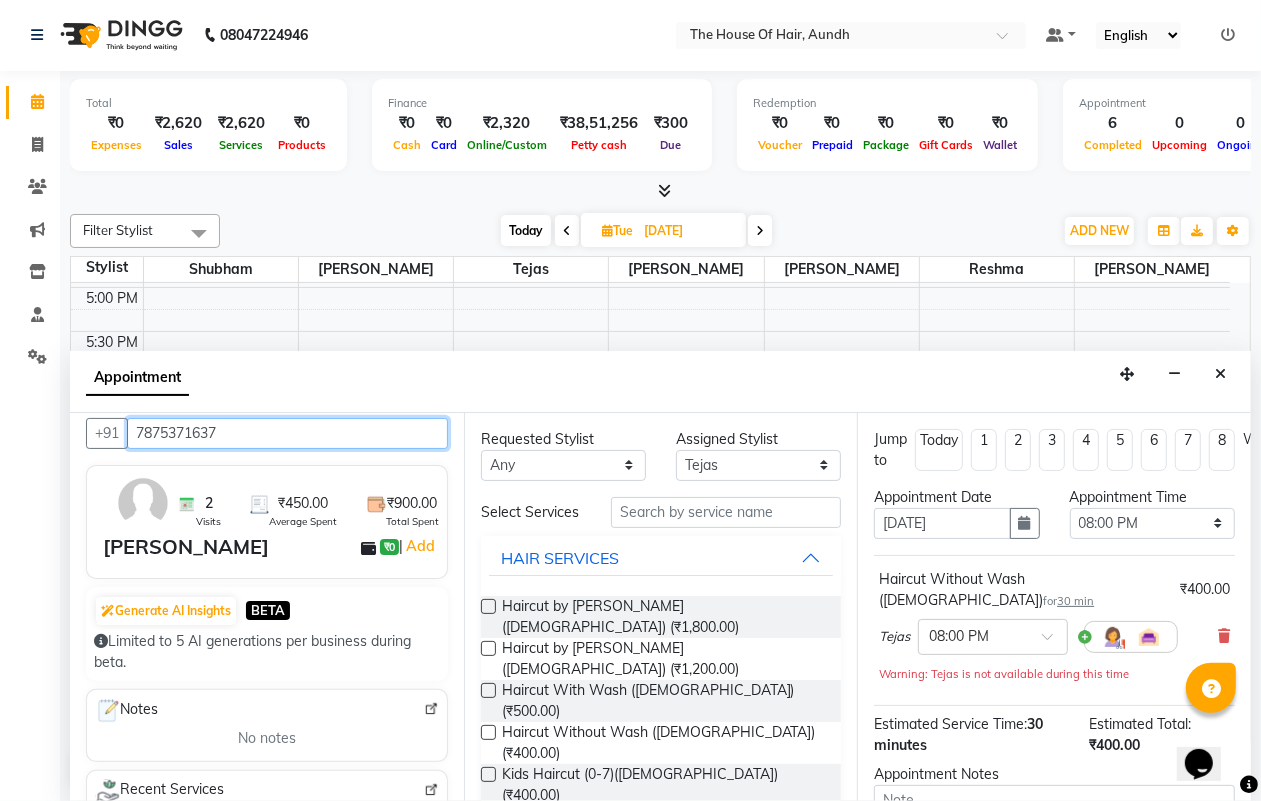 scroll, scrollTop: 0, scrollLeft: 0, axis: both 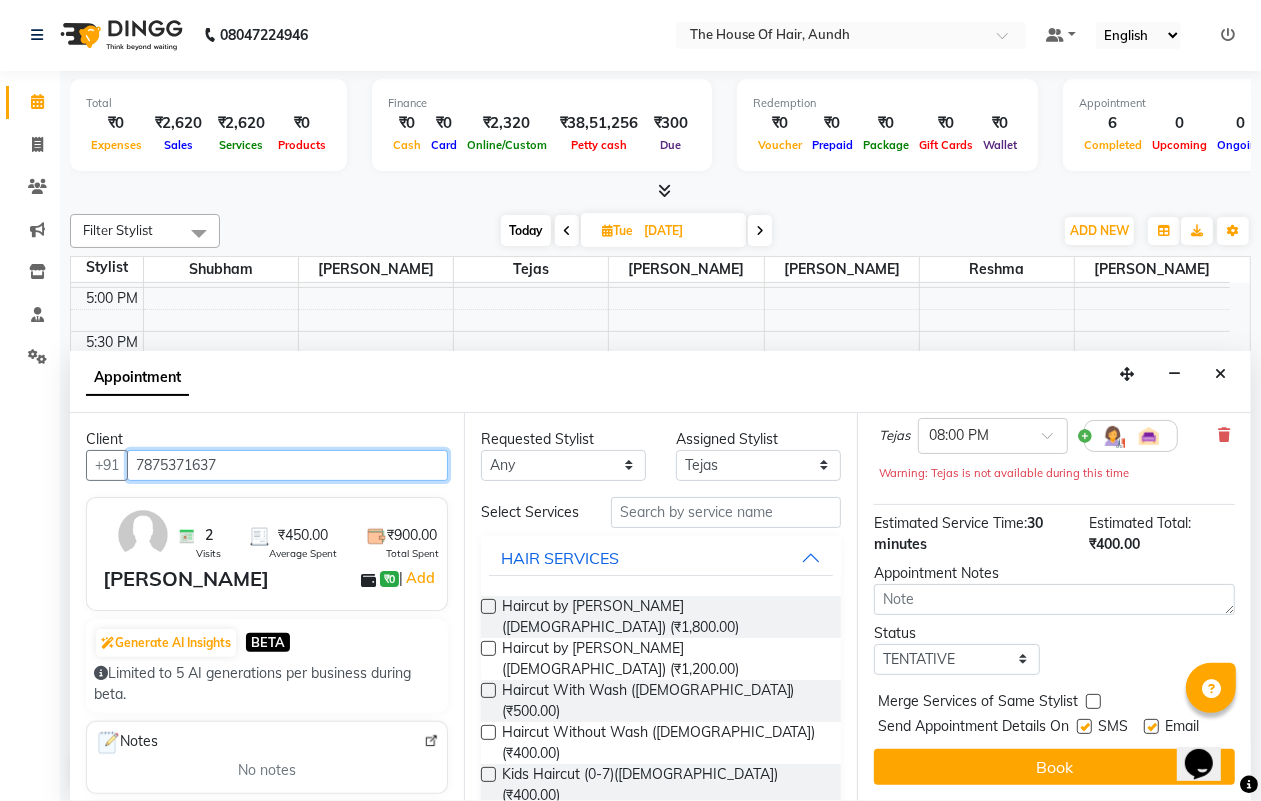 type on "7875371637" 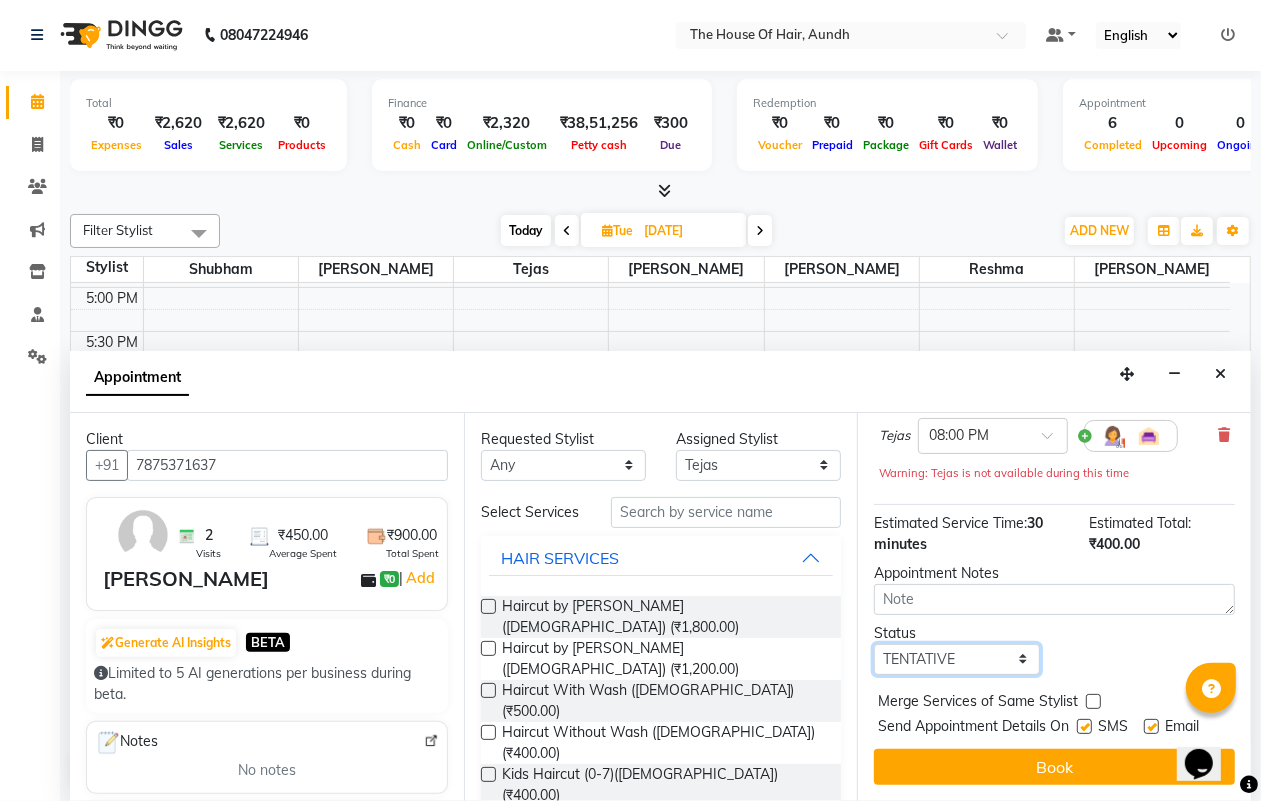 click on "Select TENTATIVE CONFIRM UPCOMING" at bounding box center [956, 659] 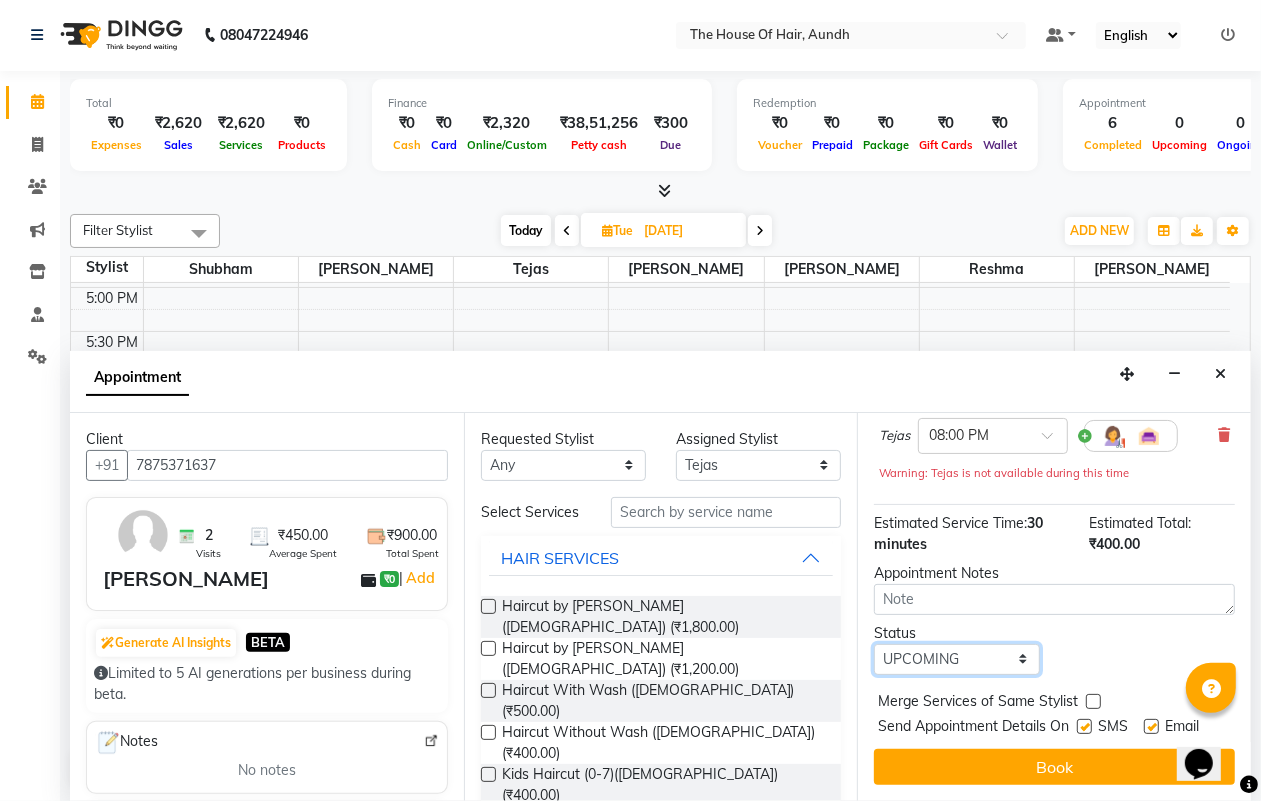 click on "Select TENTATIVE CONFIRM UPCOMING" at bounding box center [956, 659] 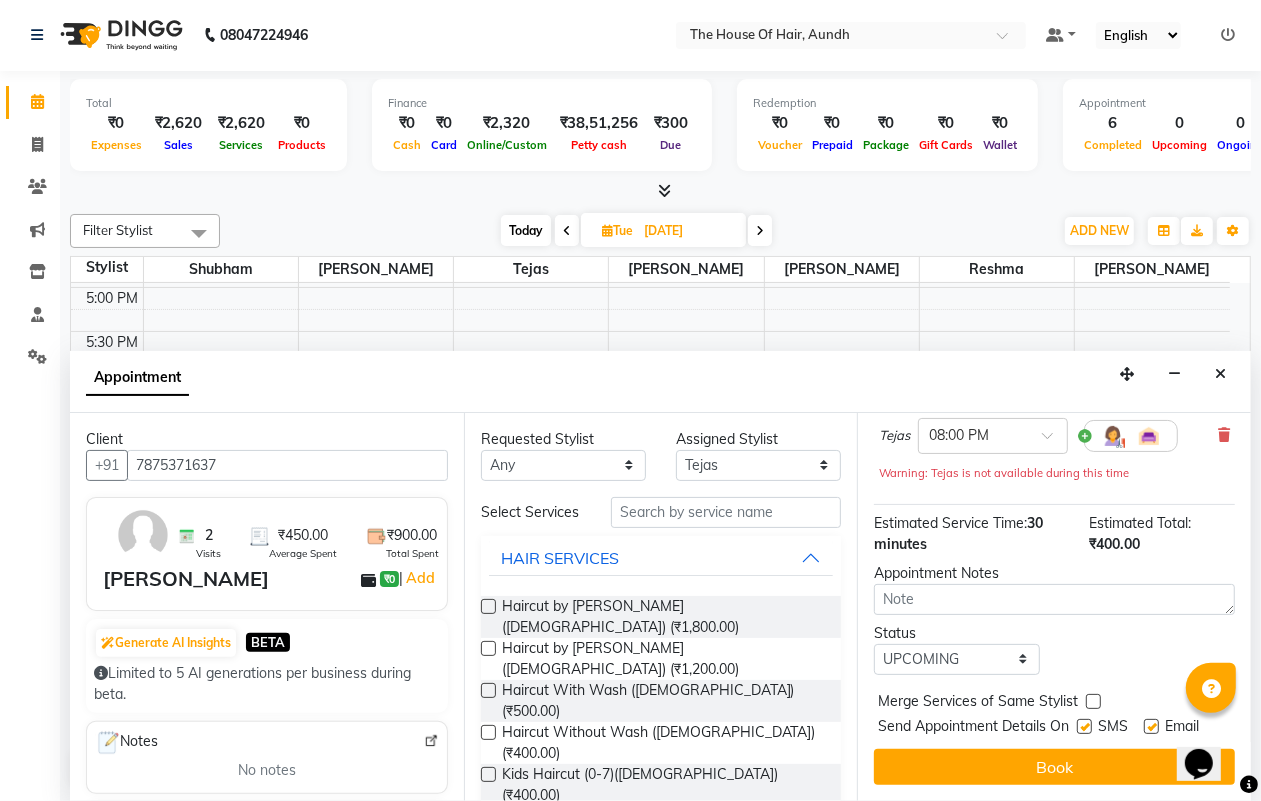 click at bounding box center (1093, 701) 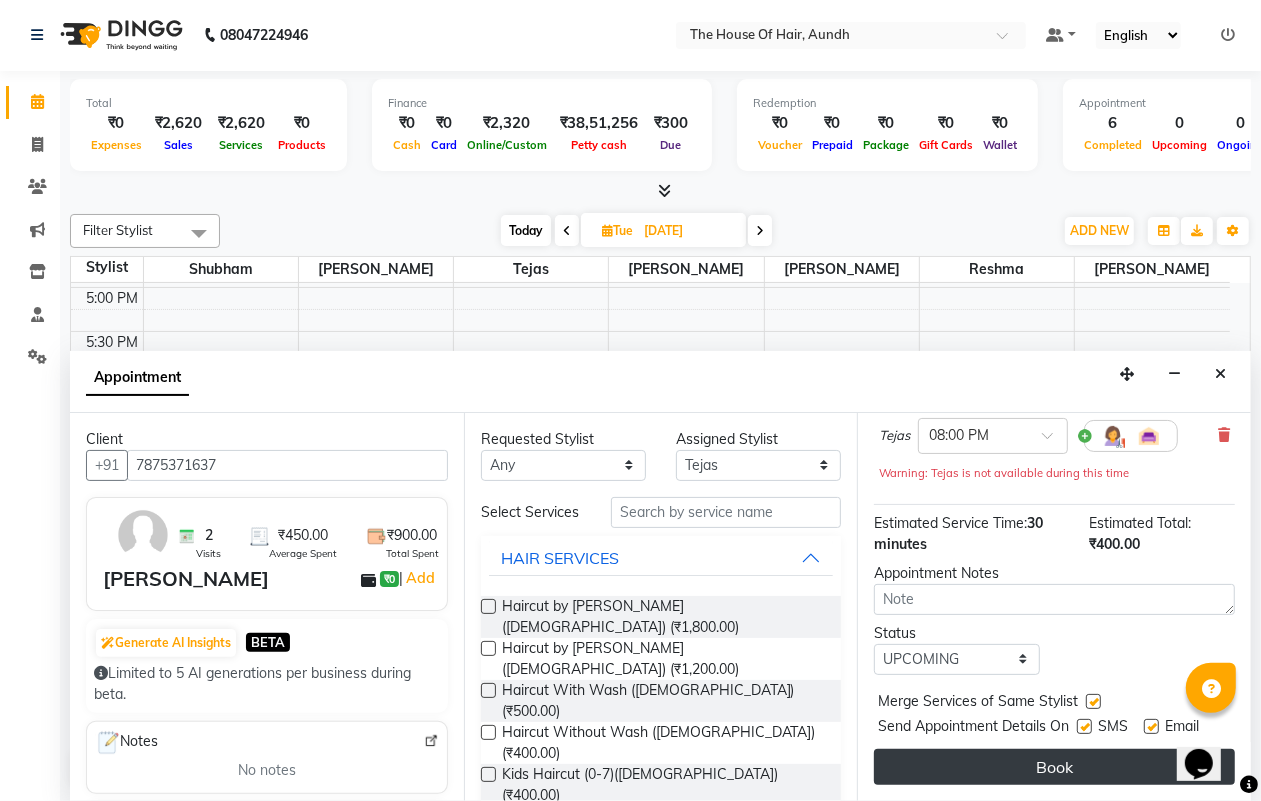 click on "Book" at bounding box center [1054, 767] 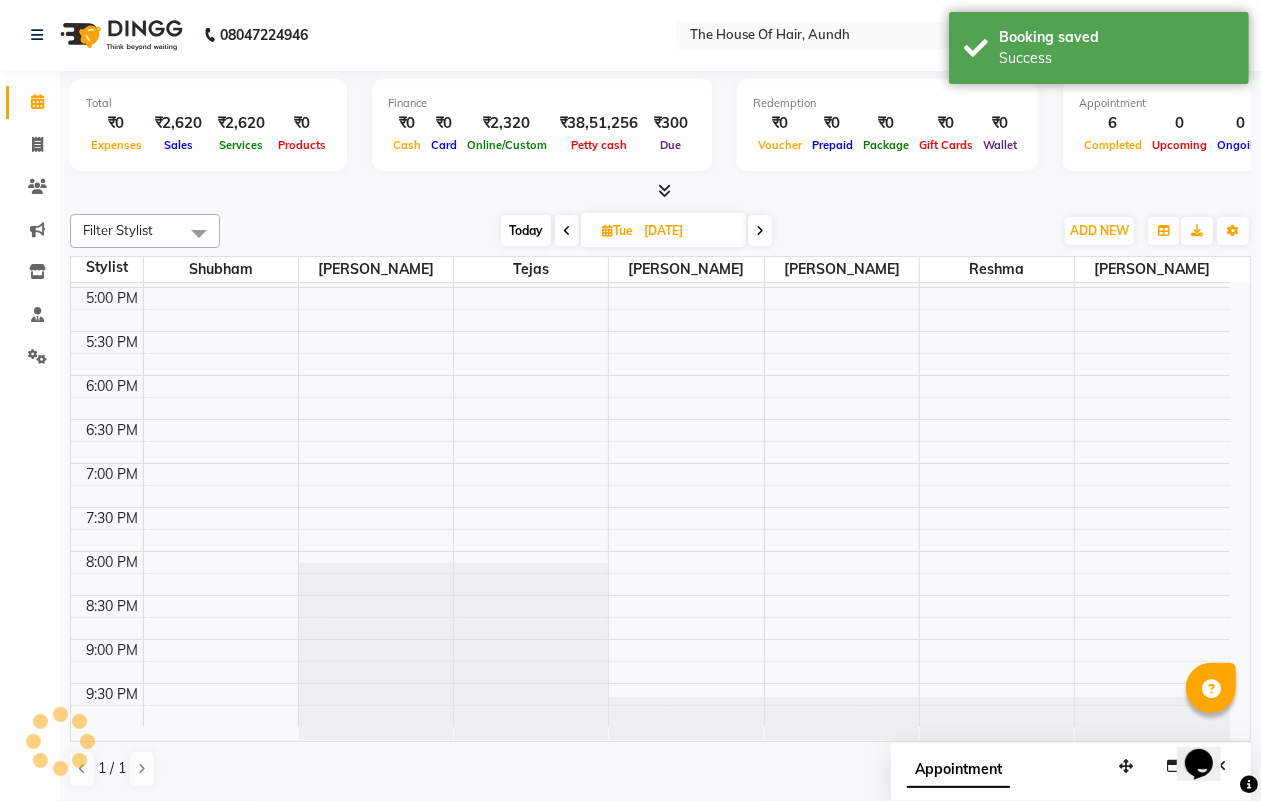 scroll, scrollTop: 0, scrollLeft: 0, axis: both 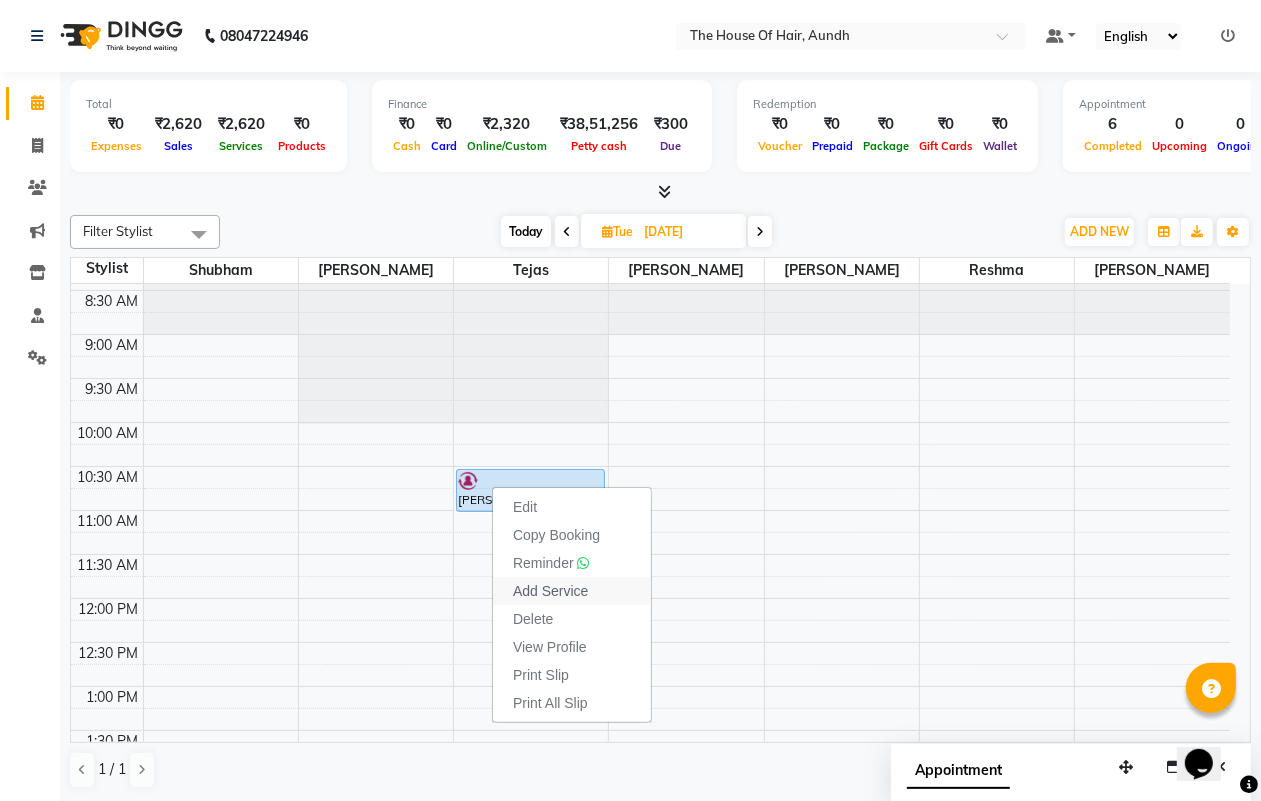 click on "Add Service" at bounding box center (550, 591) 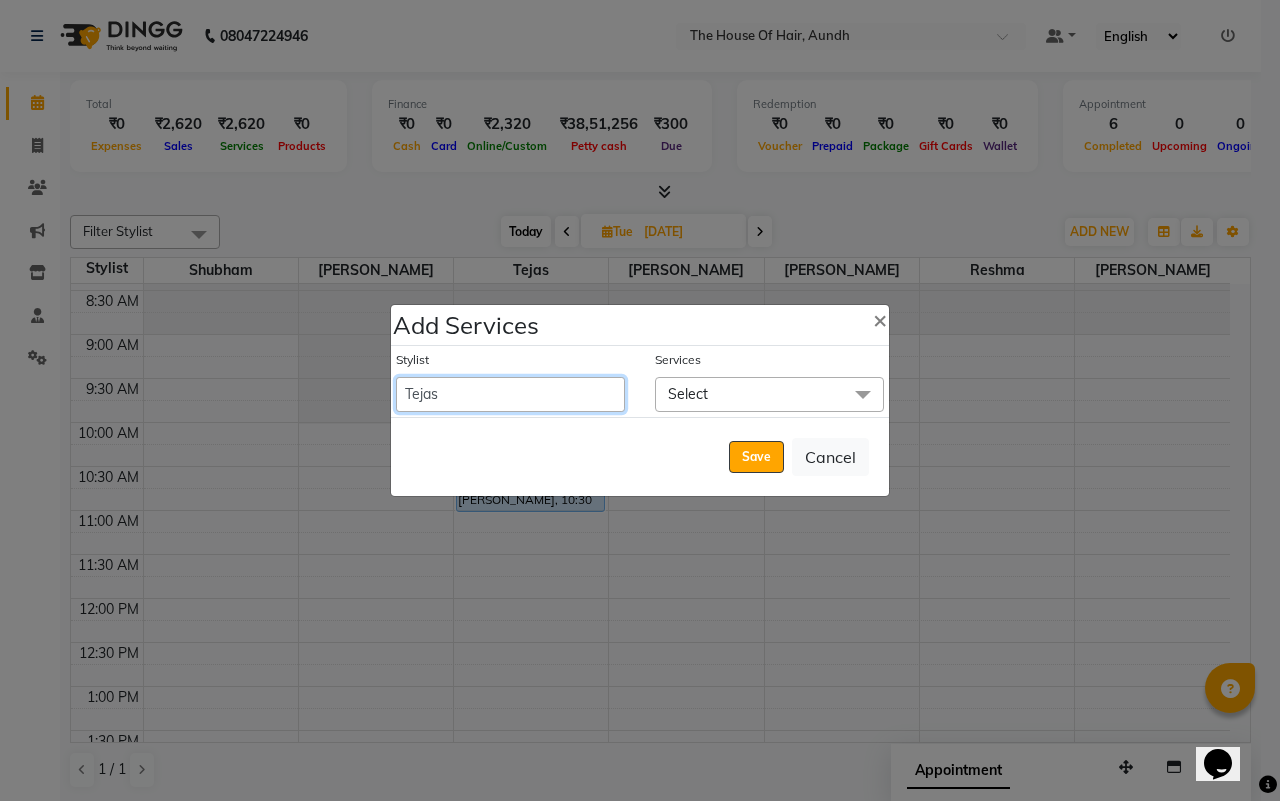 click on "[PERSON_NAME]    Reshma   [PERSON_NAME]   [PERSON_NAME]   [PERSON_NAME]   [PERSON_NAME]" at bounding box center [510, 394] 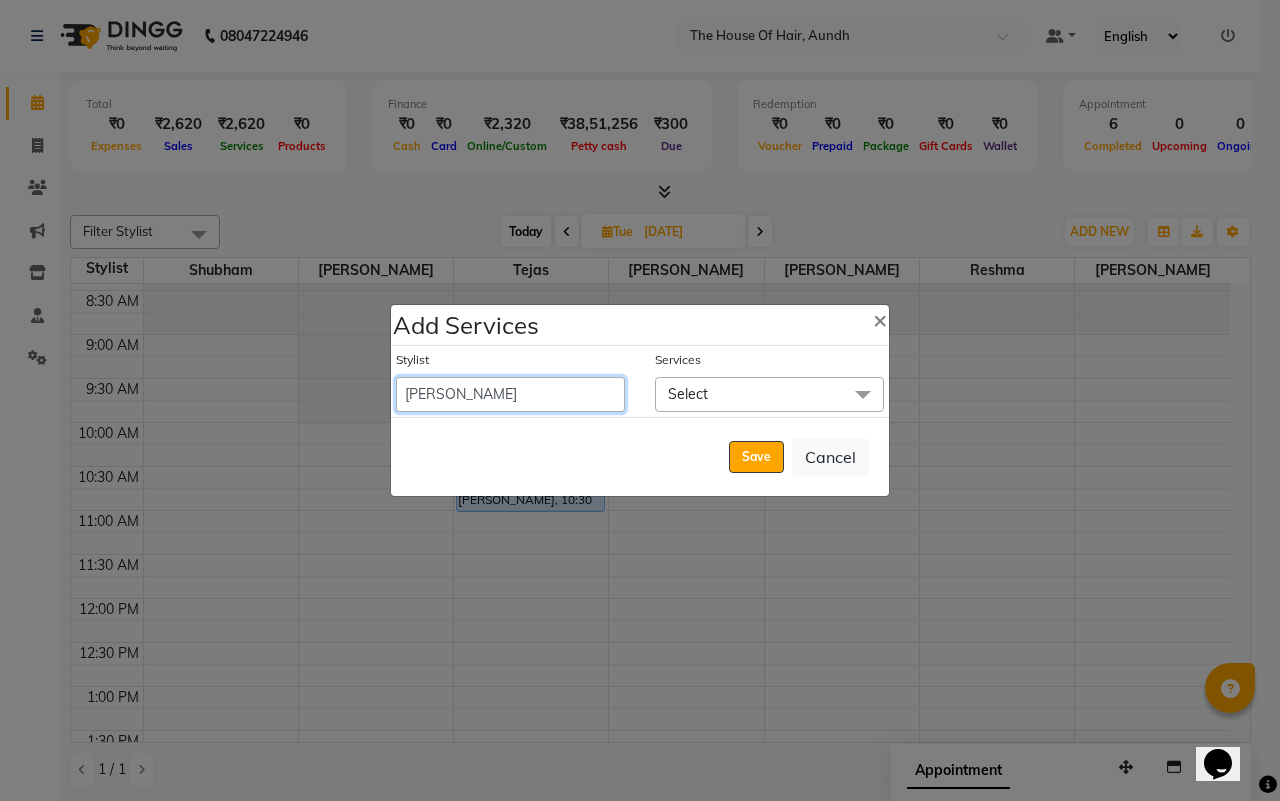 click on "[PERSON_NAME]    Reshma   [PERSON_NAME]   [PERSON_NAME]   [PERSON_NAME]   [PERSON_NAME]" at bounding box center (510, 394) 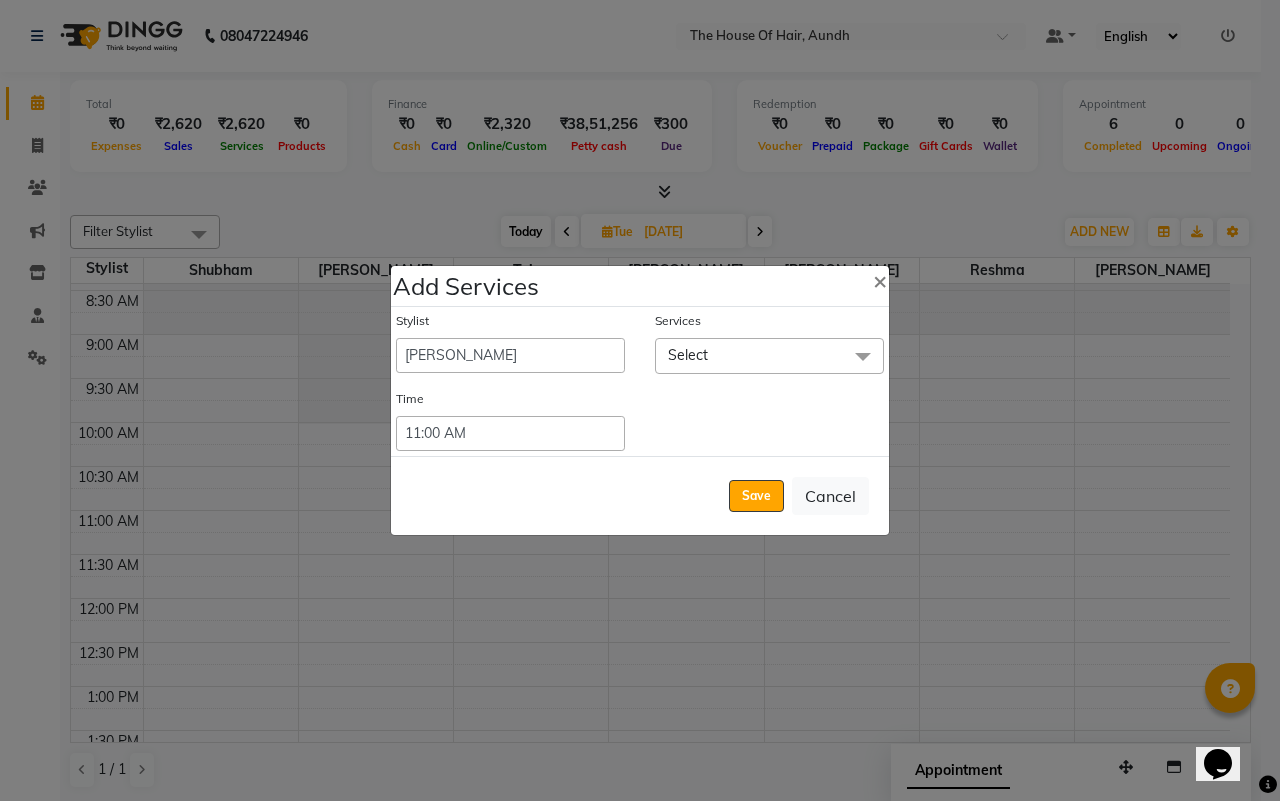 click on "Select" 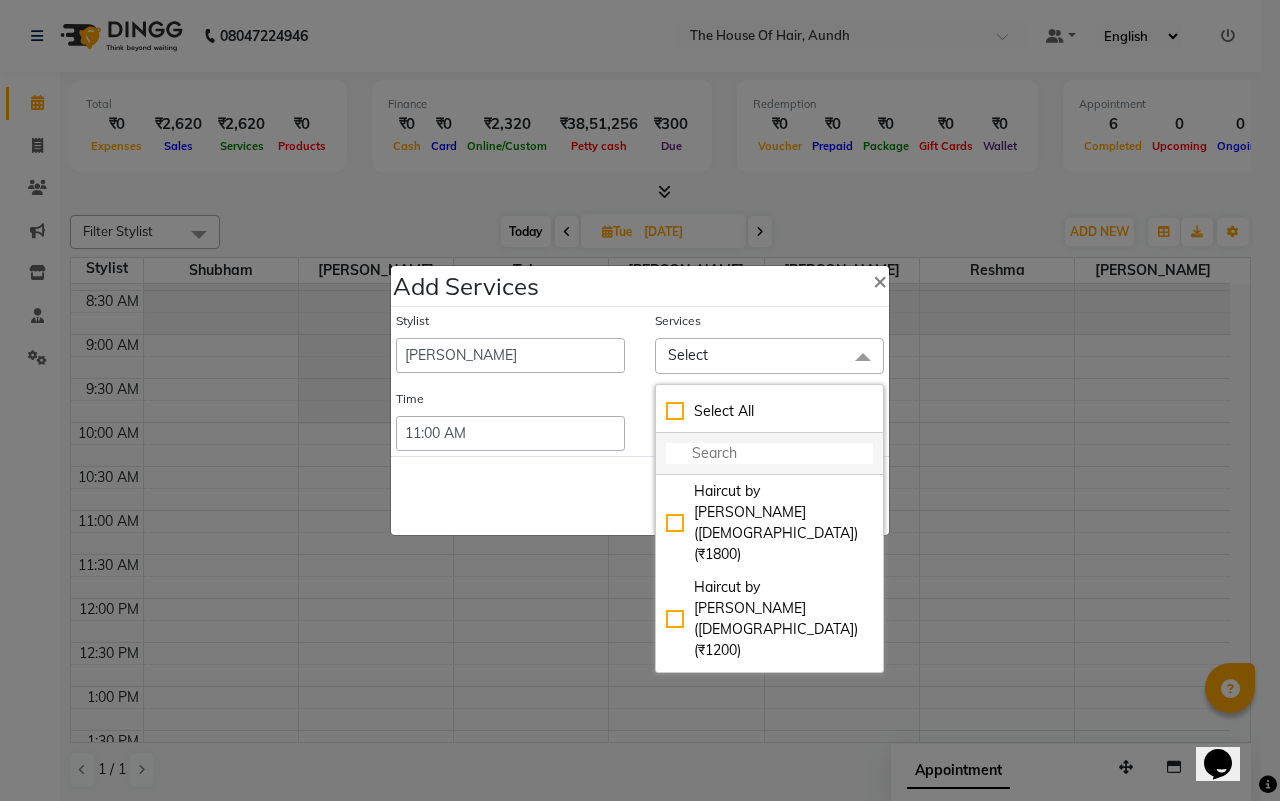 click 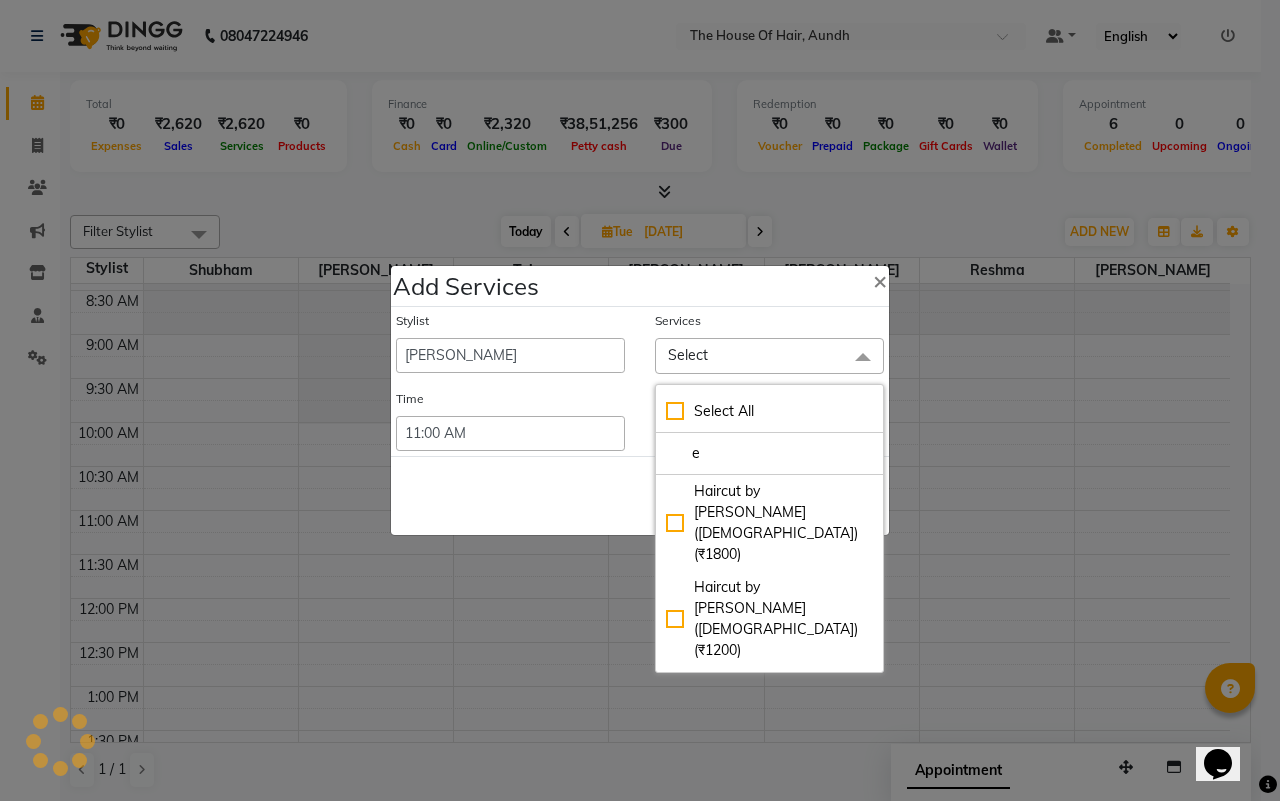 type on "e" 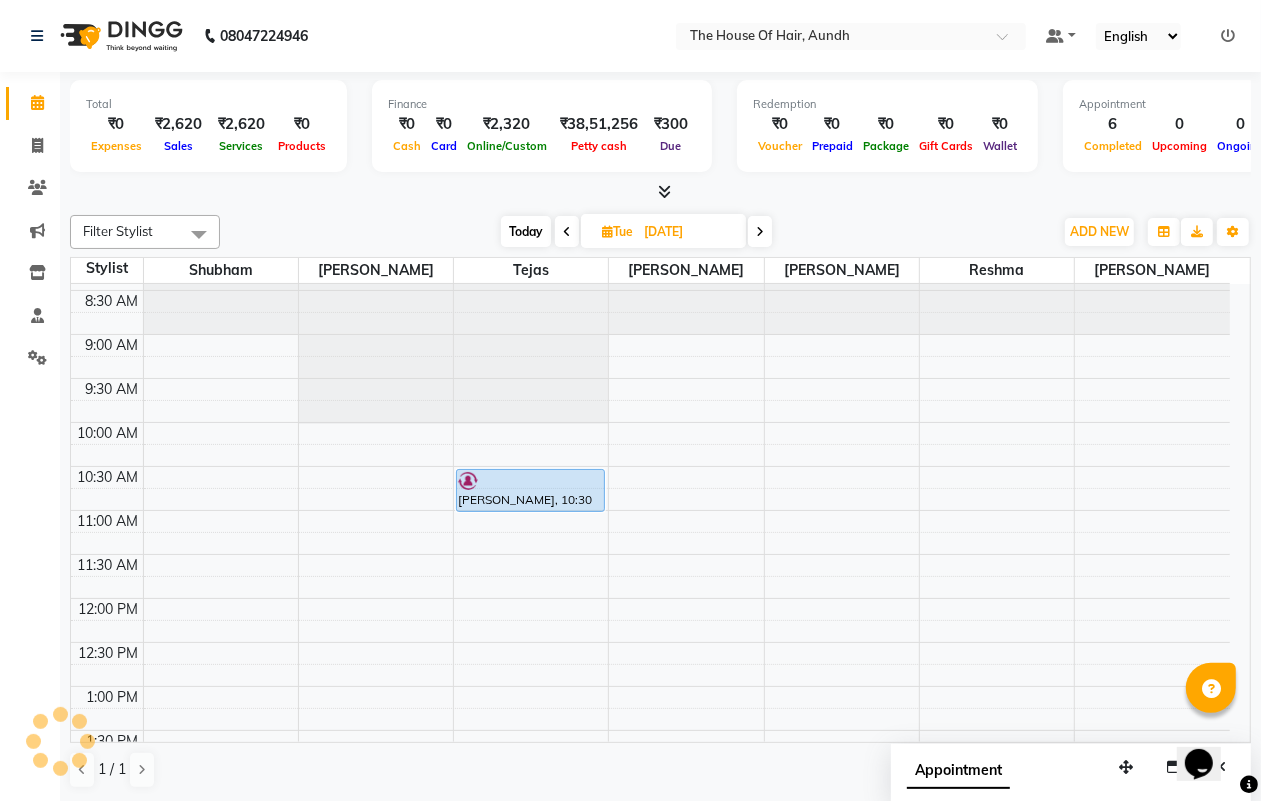 click on "Today" at bounding box center (526, 231) 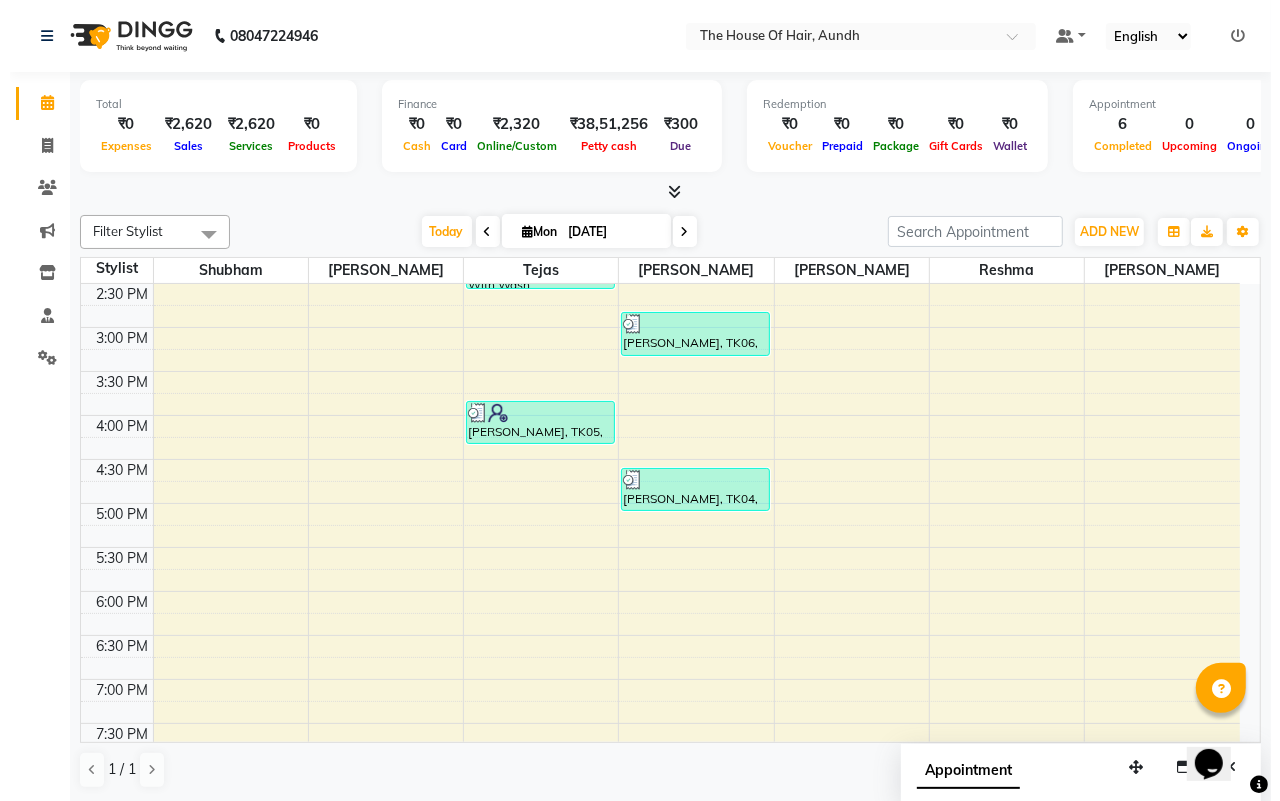scroll, scrollTop: 537, scrollLeft: 0, axis: vertical 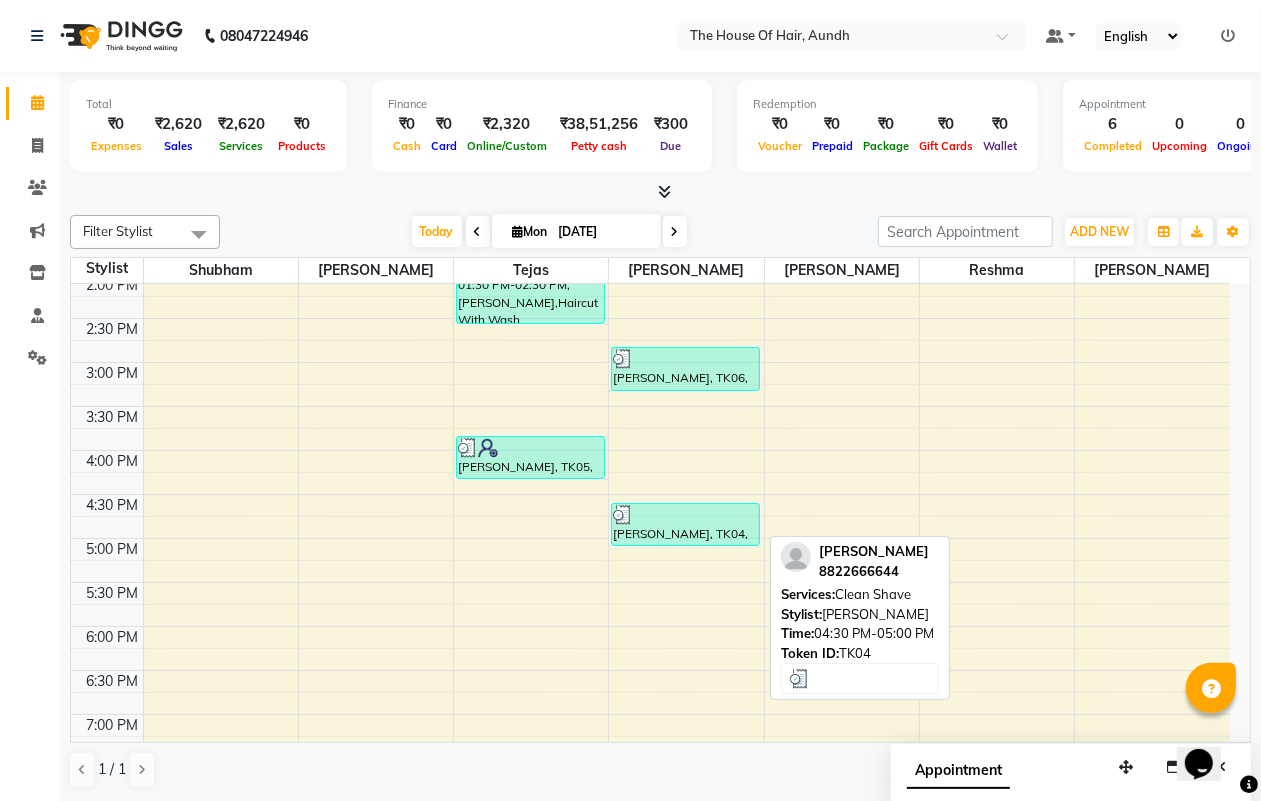 click on "[PERSON_NAME], TK04, 04:30 PM-05:00 PM, Clean Shave" at bounding box center [685, 524] 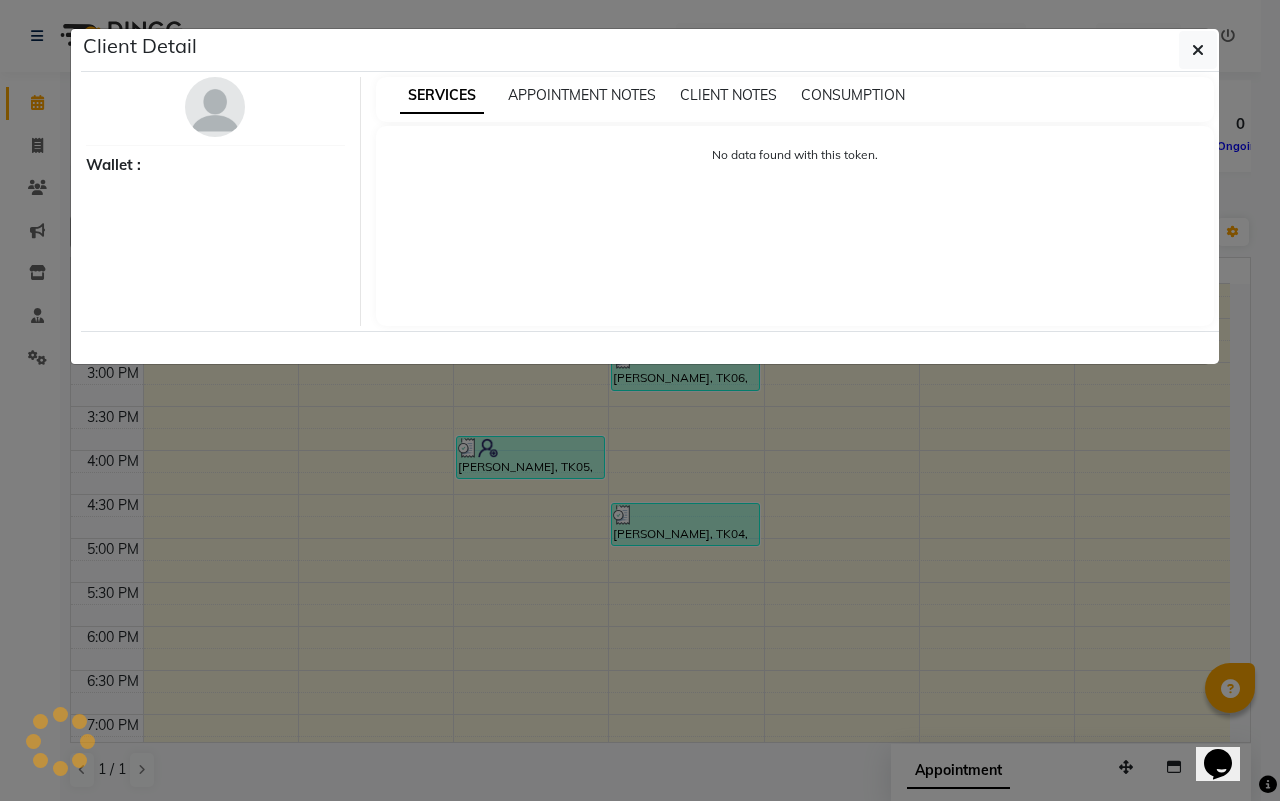 select on "3" 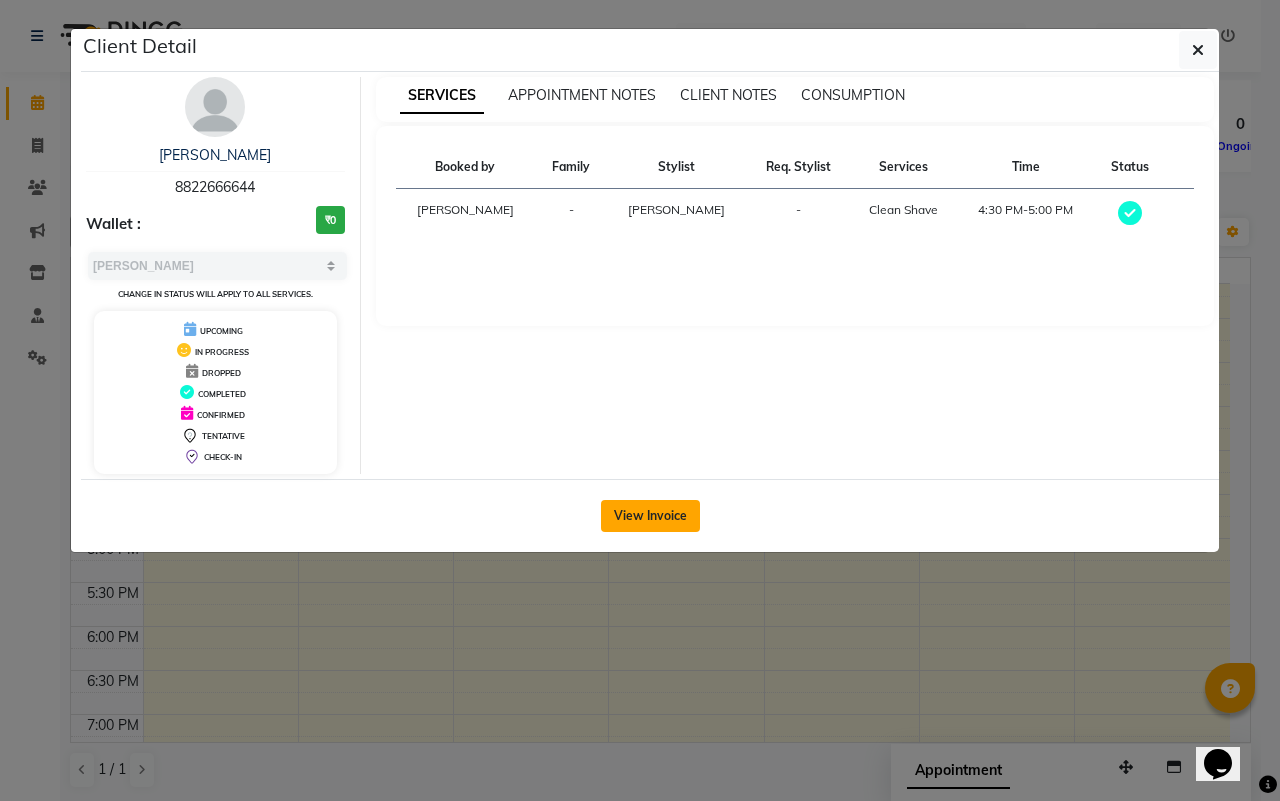 click on "View Invoice" 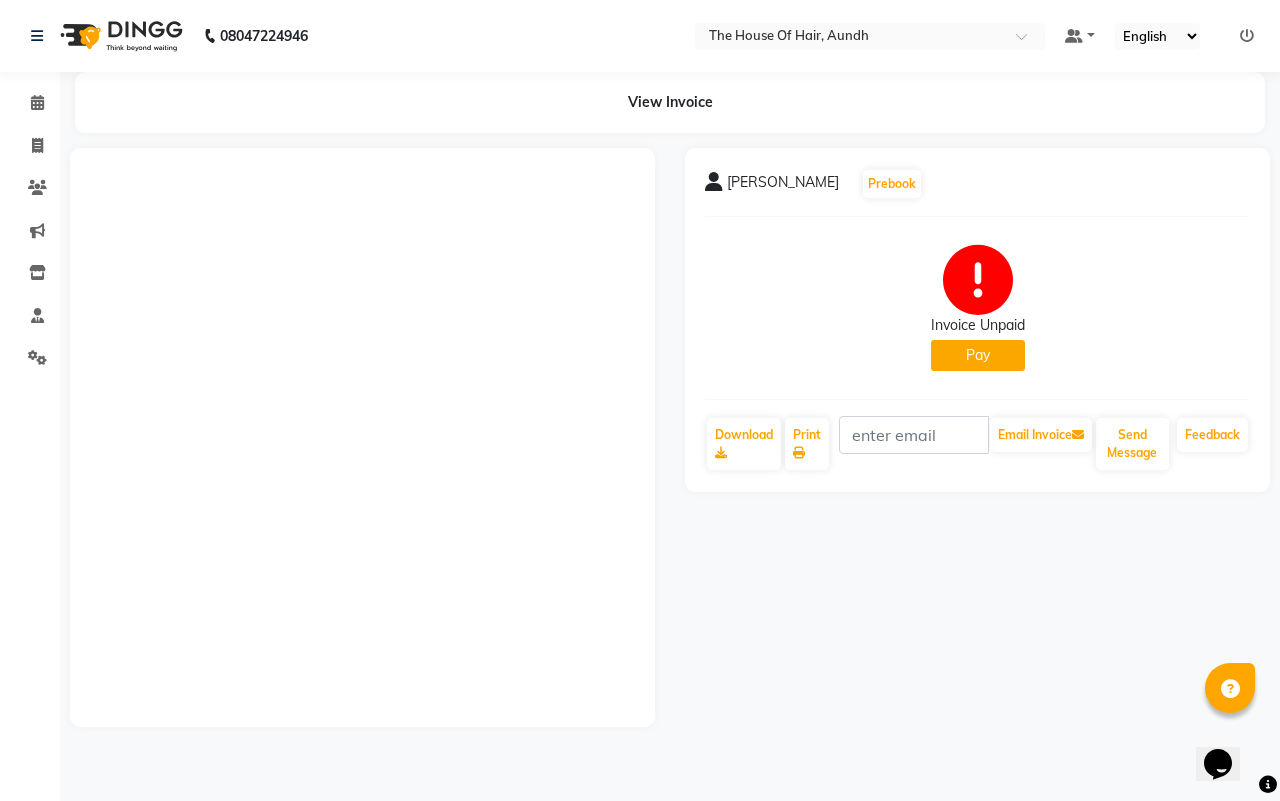 click on "Pay" 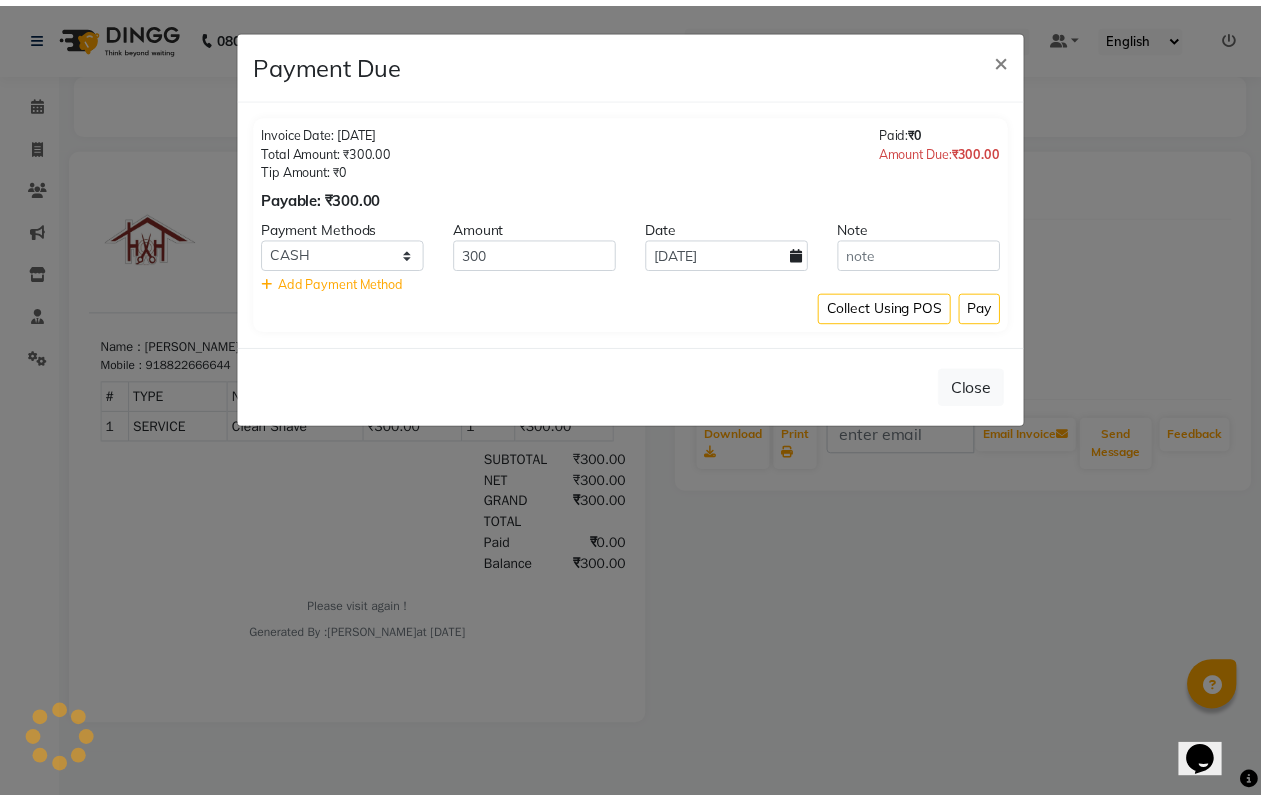 scroll, scrollTop: 0, scrollLeft: 0, axis: both 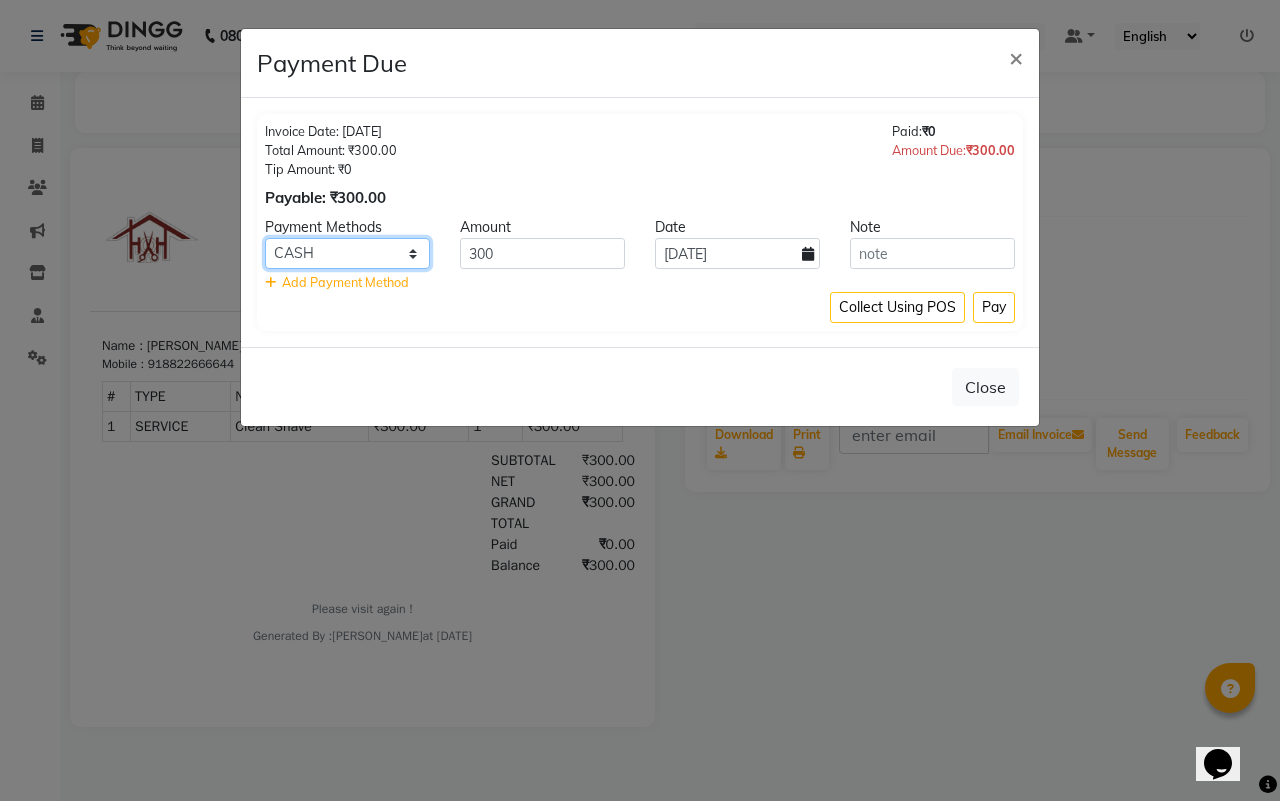 click on "CASH PhonePe NearBuy CARD PayTM UPI" 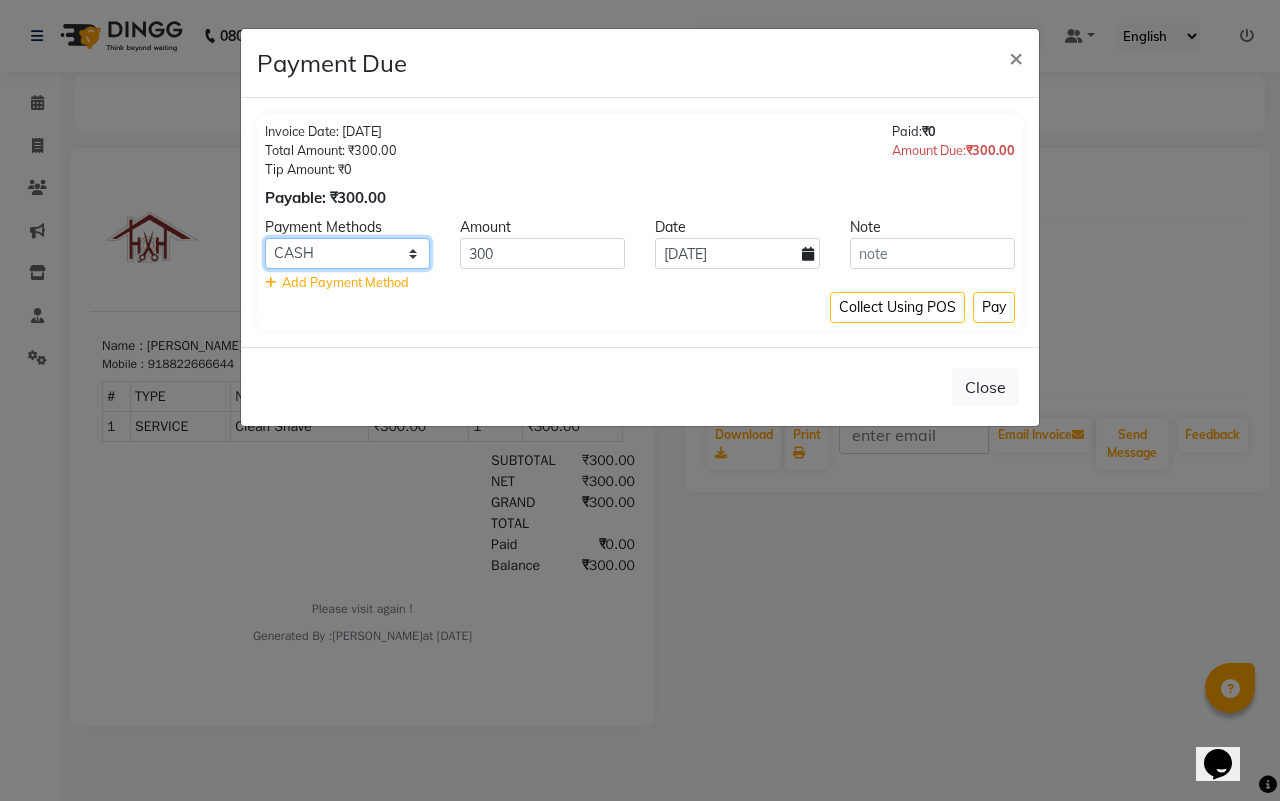 select on "8" 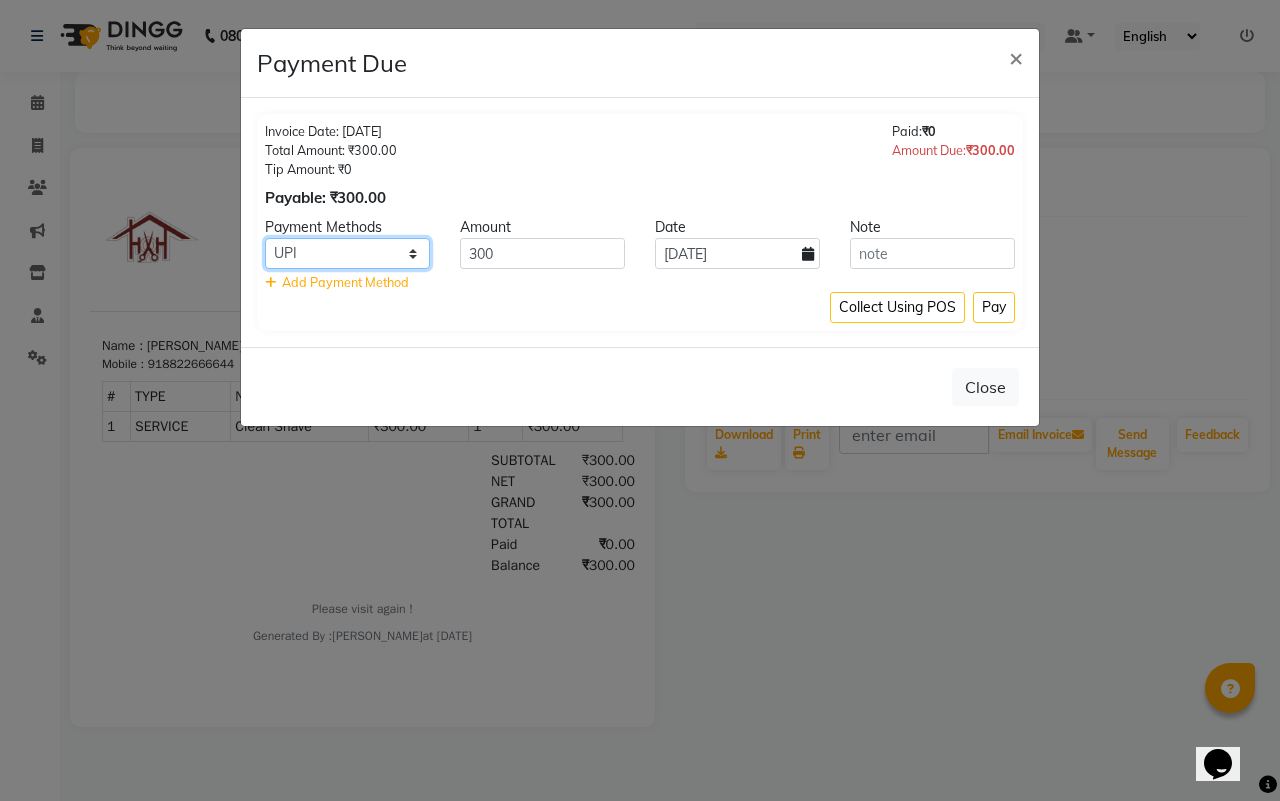 click on "CASH PhonePe NearBuy CARD PayTM UPI" 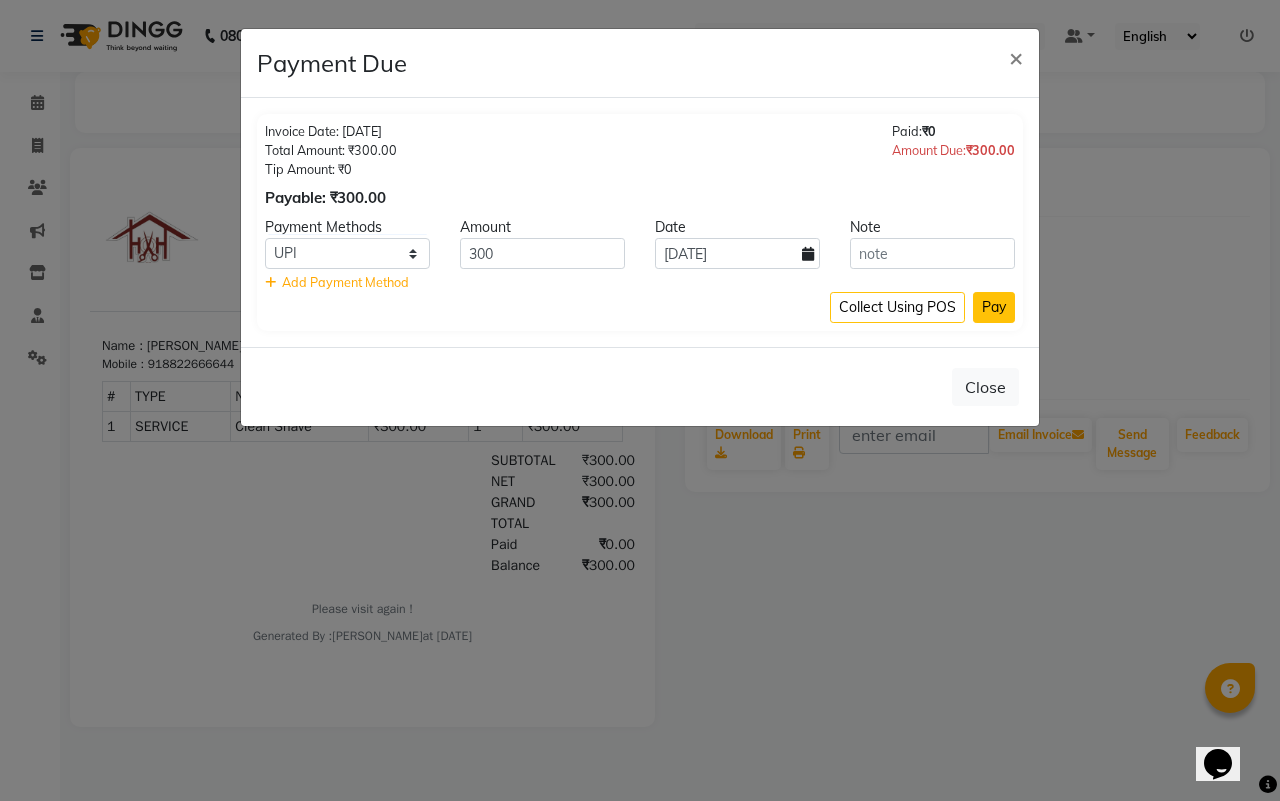click on "Pay" 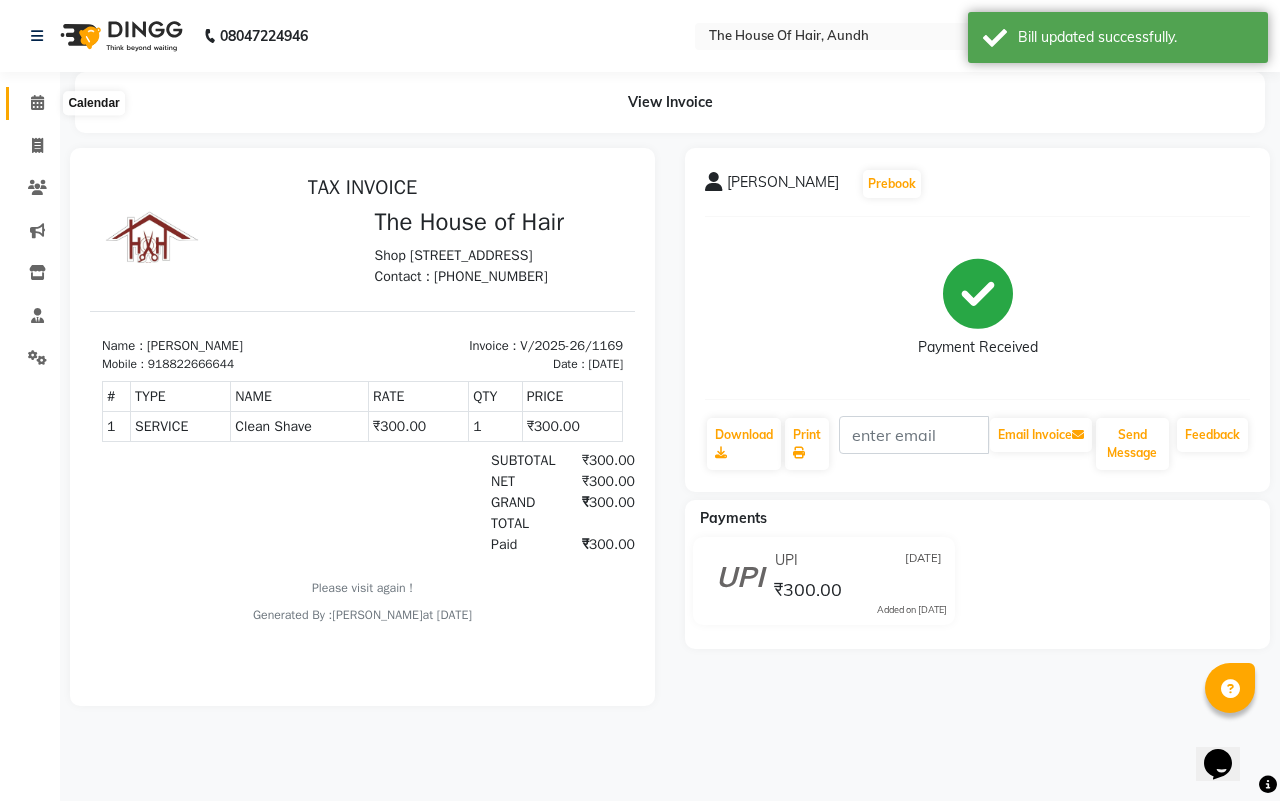 click 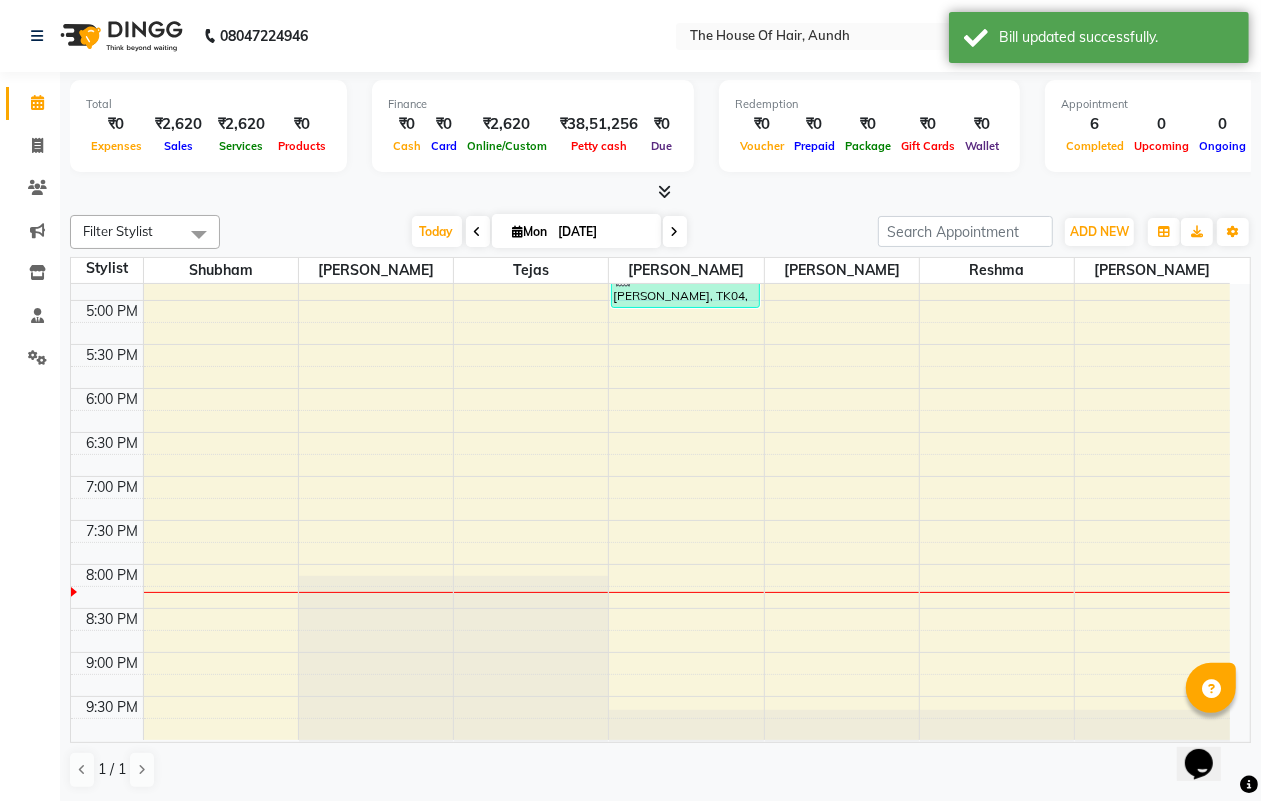 scroll, scrollTop: 787, scrollLeft: 0, axis: vertical 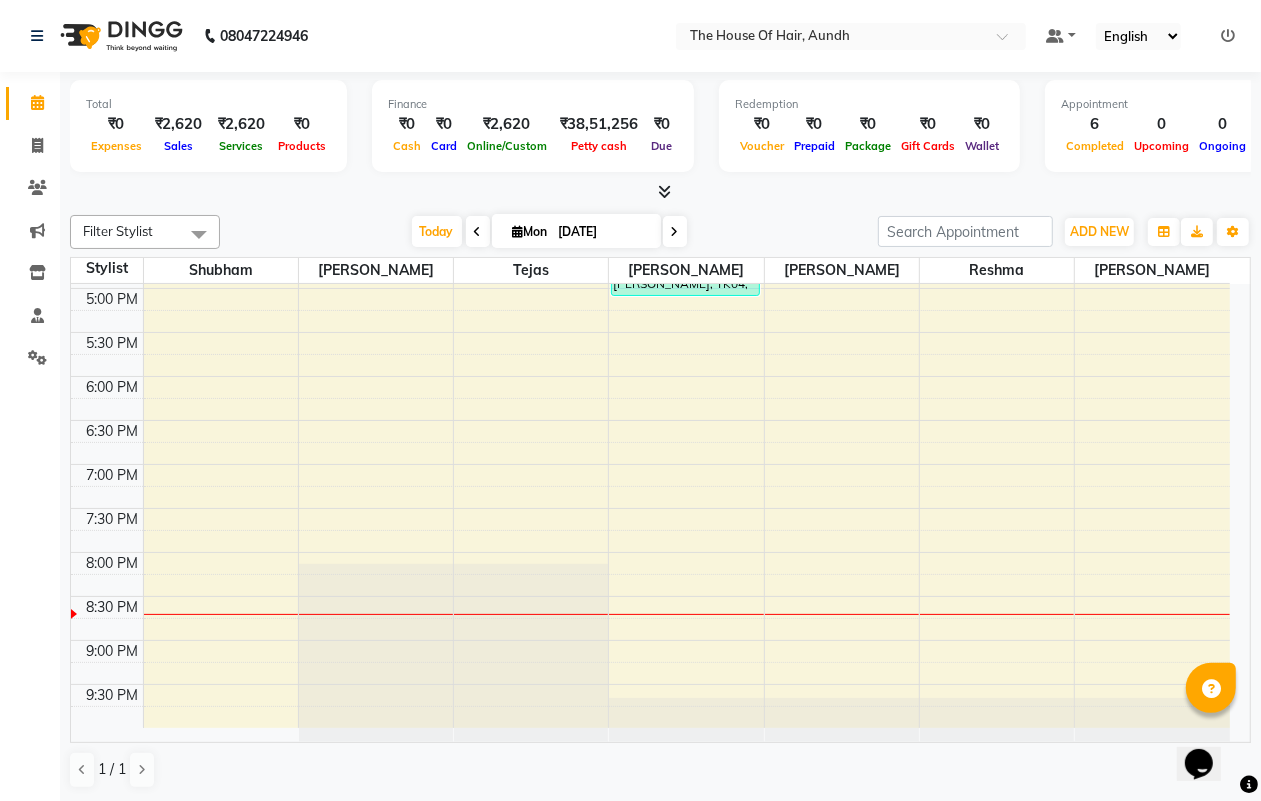 click at bounding box center (675, 232) 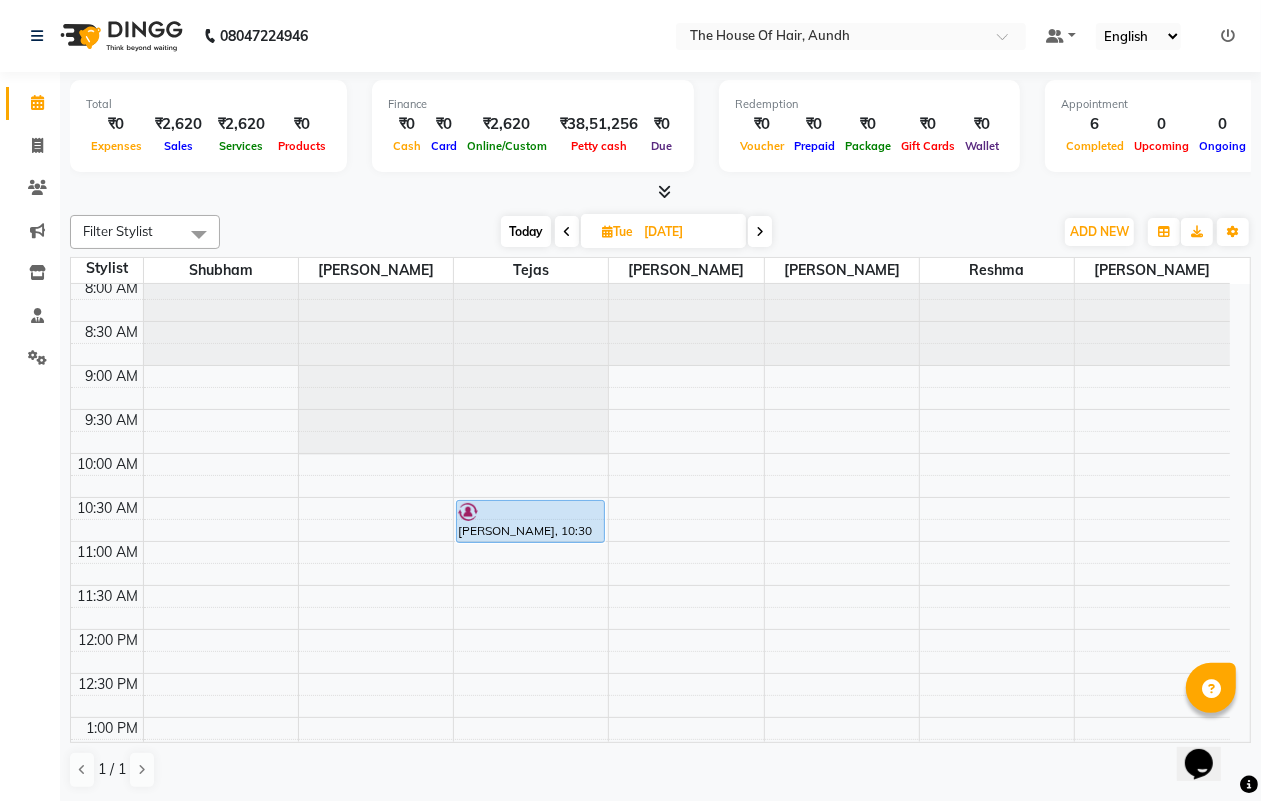 scroll, scrollTop: 0, scrollLeft: 0, axis: both 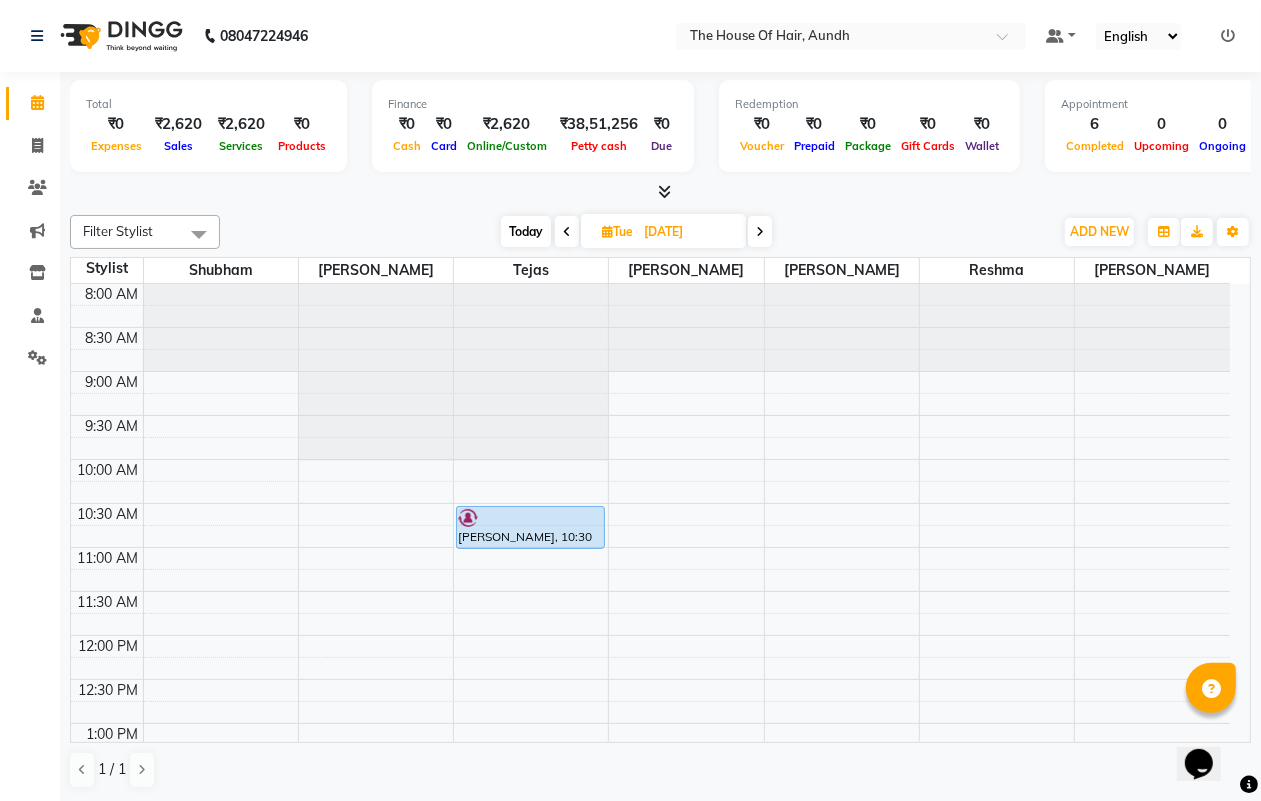 click on "Today" at bounding box center (526, 231) 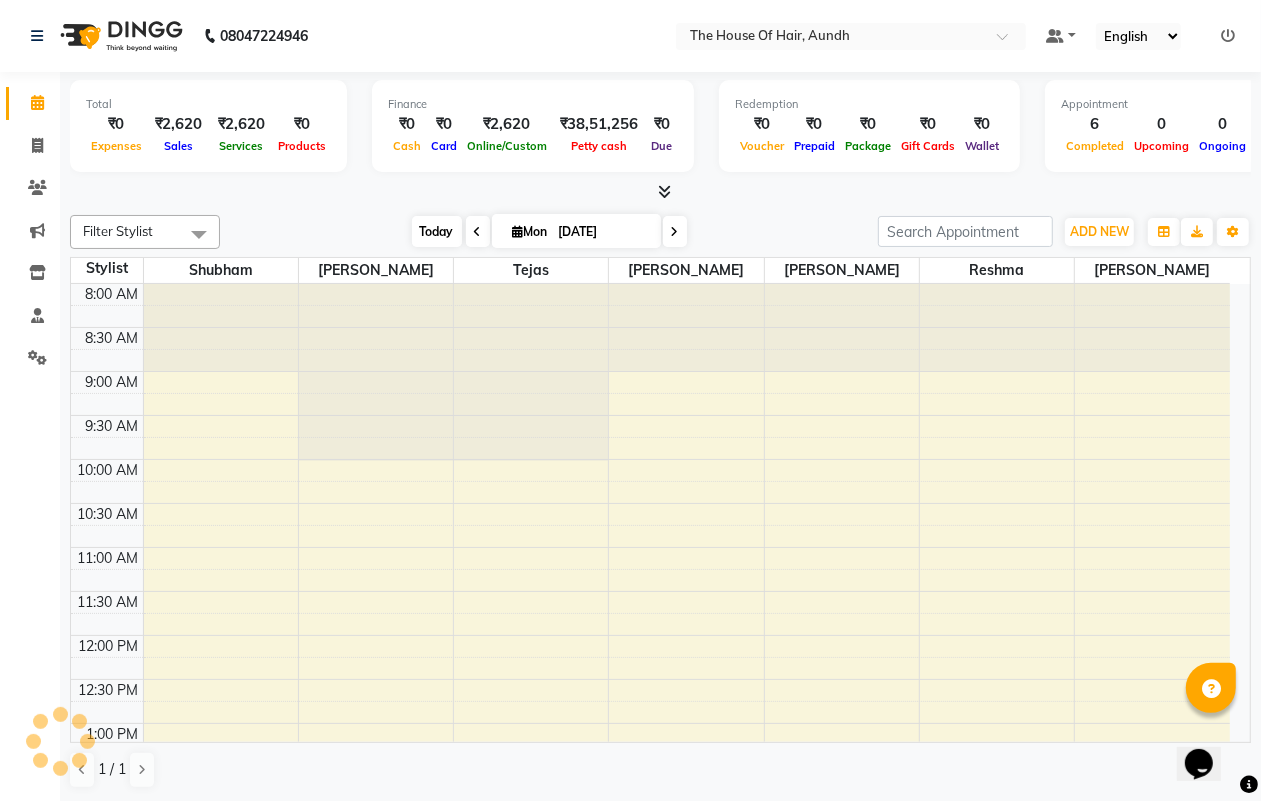 scroll, scrollTop: 787, scrollLeft: 0, axis: vertical 